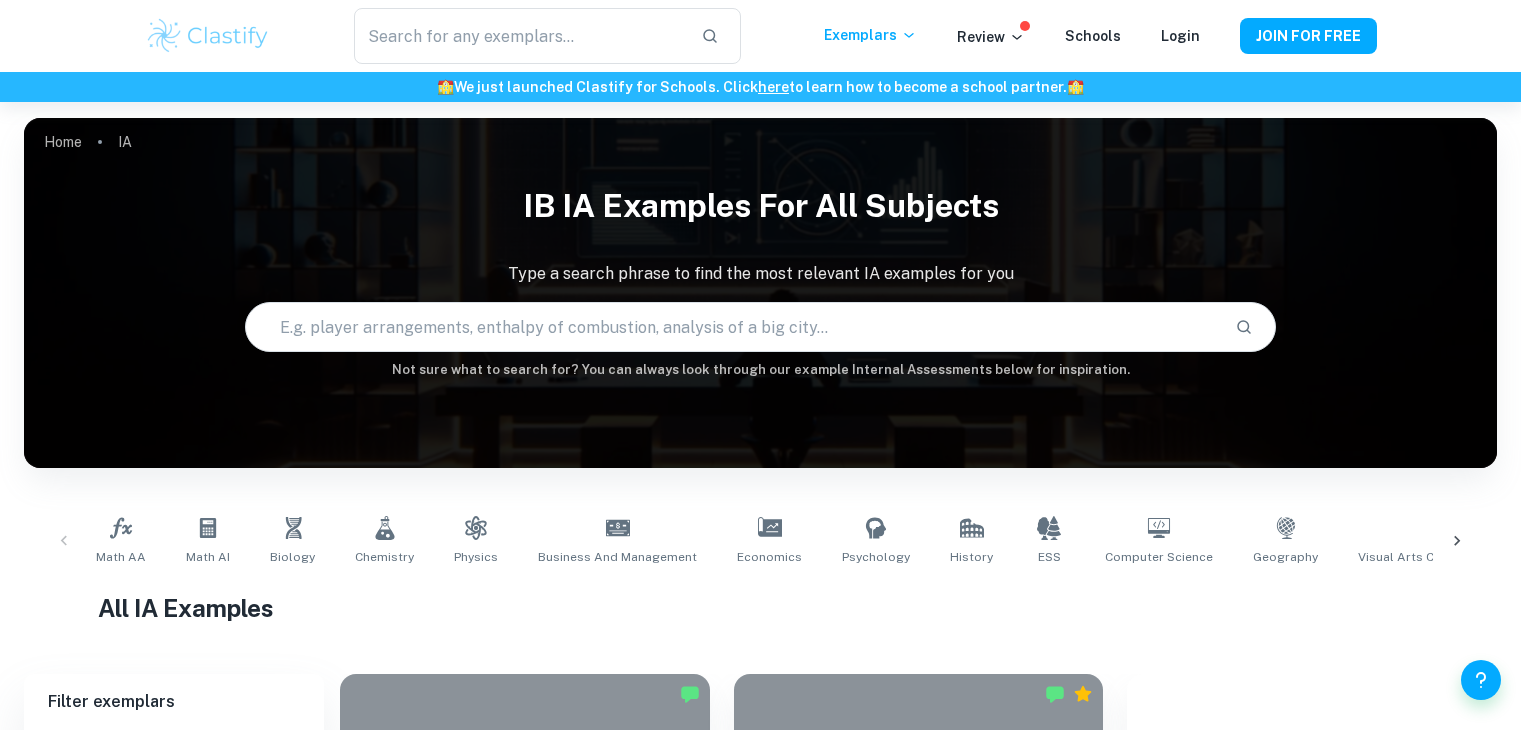 click on "Login" at bounding box center [1180, 36] 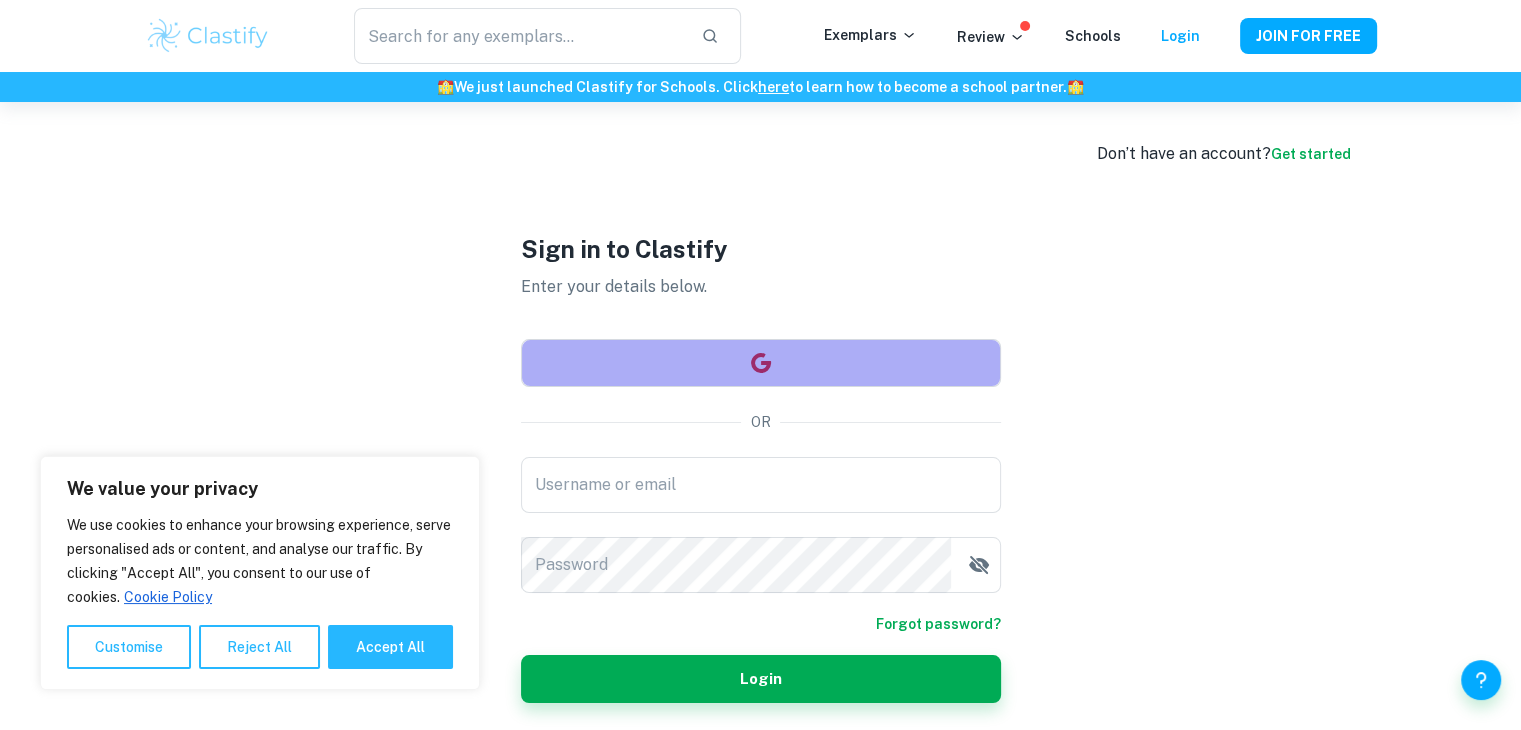 click at bounding box center (761, 363) 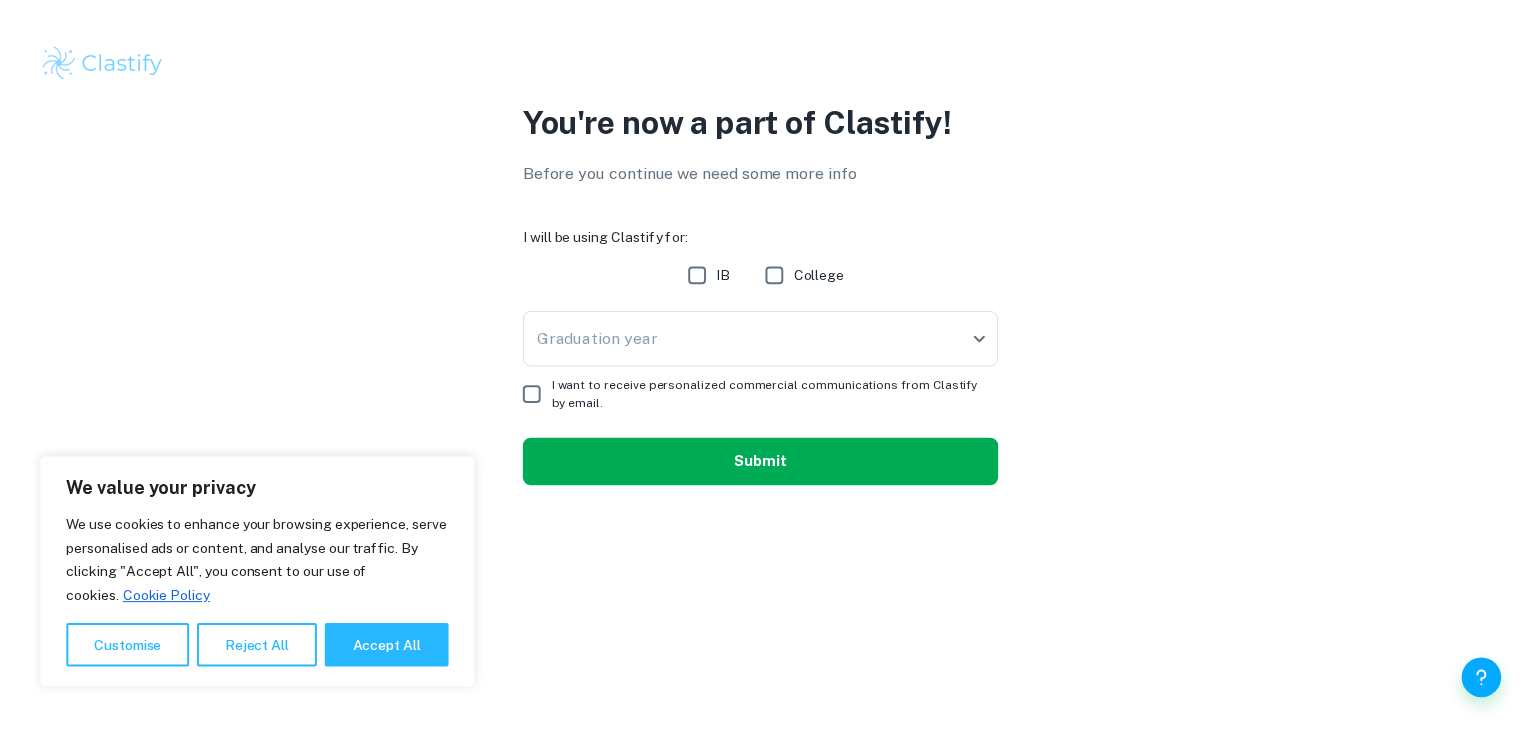 scroll, scrollTop: 0, scrollLeft: 0, axis: both 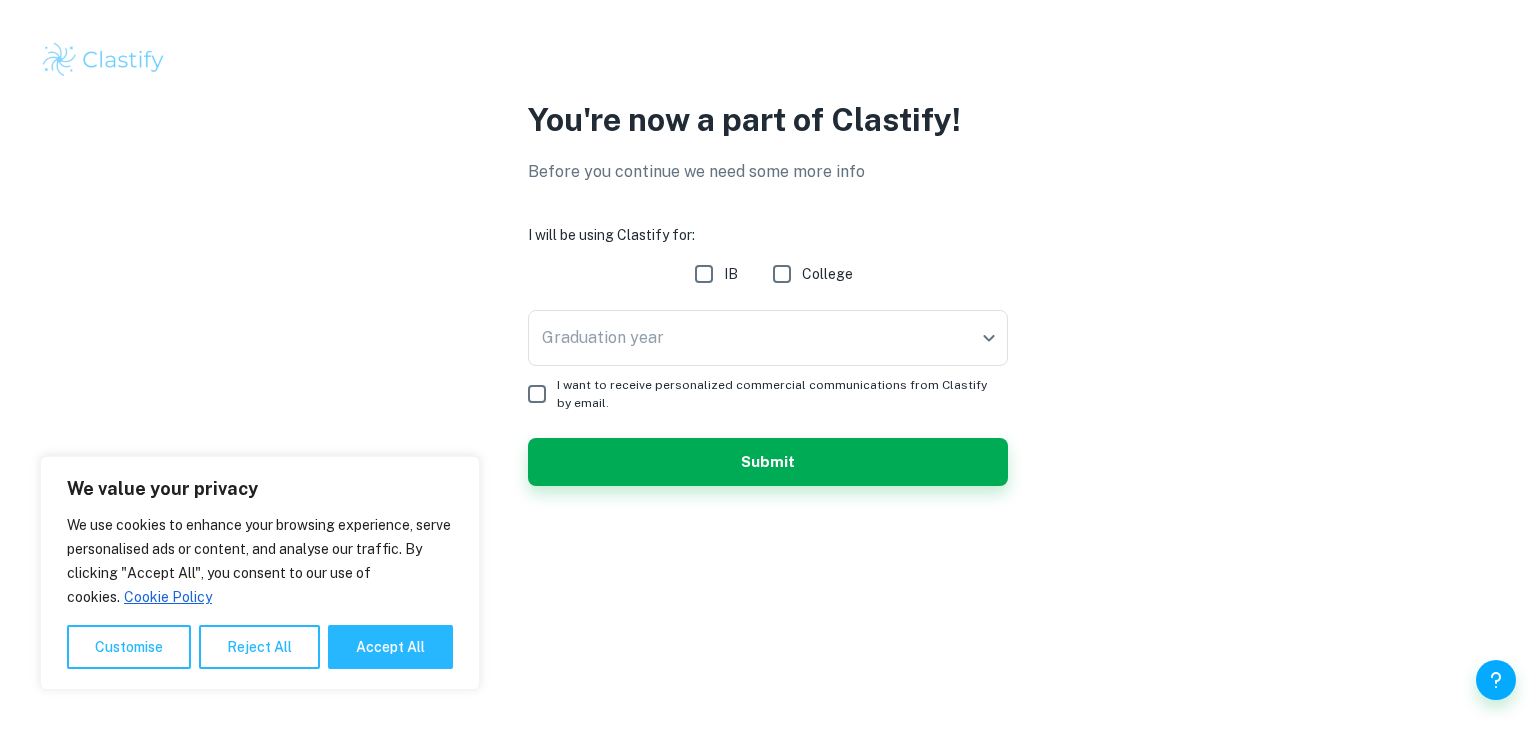 click on "IB" at bounding box center (704, 274) 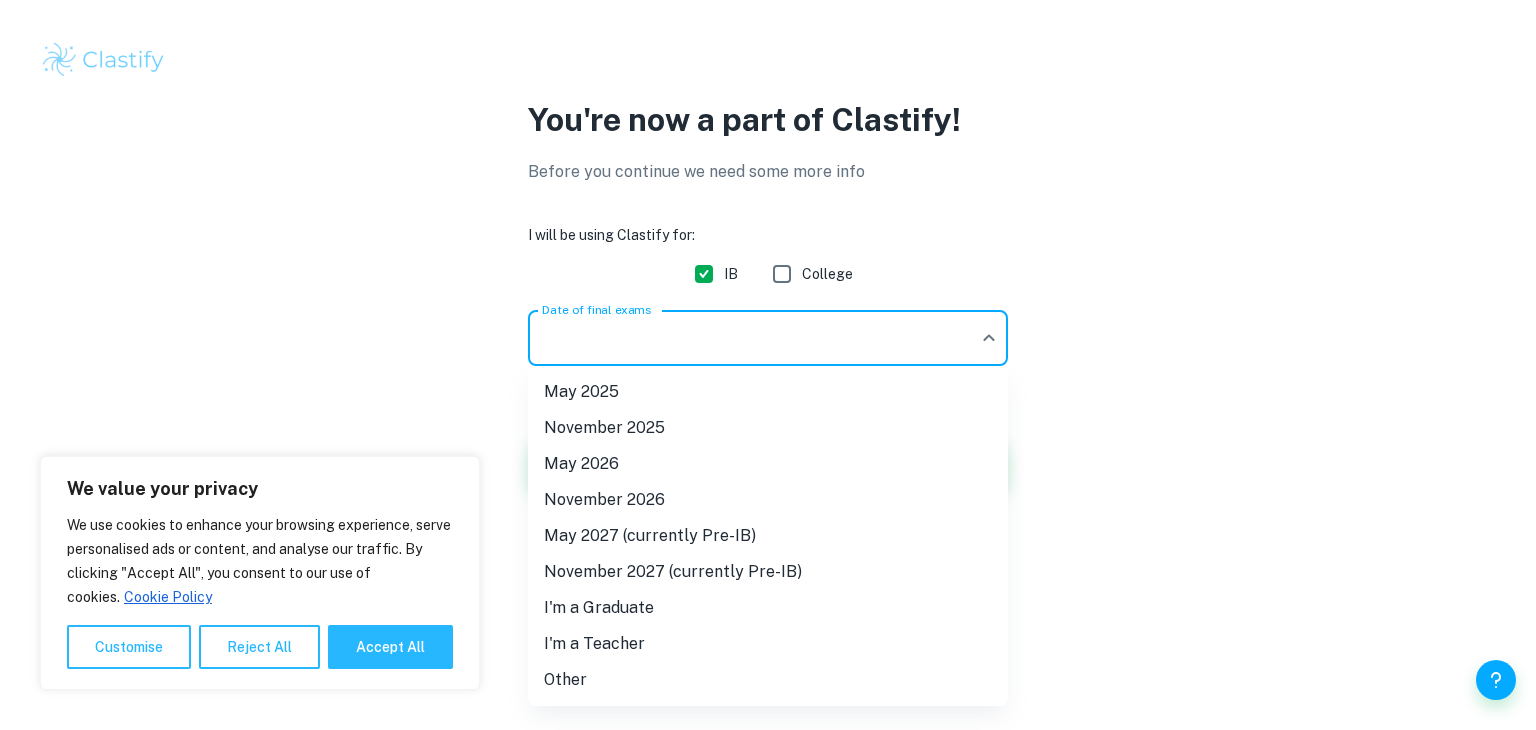 click on "We value your privacy We use cookies to enhance your browsing experience, serve personalised ads or content, and analyse our traffic. By clicking "Accept All", you consent to our use of cookies.   Cookie Policy Customise   Reject All   Accept All   Customise Consent Preferences   We use cookies to help you navigate efficiently and perform certain functions. You will find detailed information about all cookies under each consent category below. The cookies that are categorised as "Necessary" are stored on your browser as they are essential for enabling the basic functionalities of the site. ...  Show more For more information on how Google's third-party cookies operate and handle your data, see:   Google Privacy Policy Necessary Always Active Necessary cookies are required to enable the basic features of this site, such as providing secure log-in or adjusting your consent preferences. These cookies do not store any personally identifiable data. Functional Analytics Performance Advertisement Uncategorised" at bounding box center [768, 365] 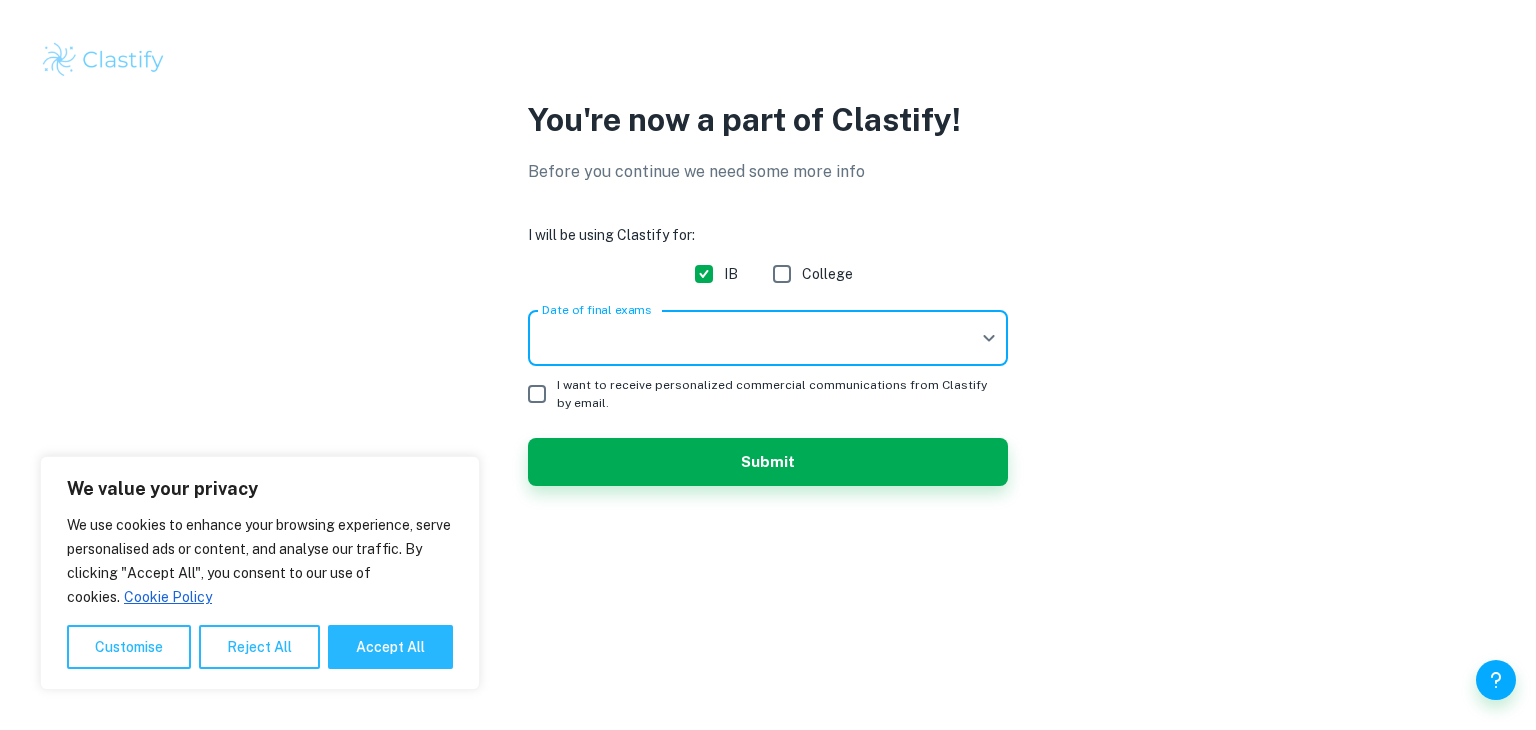 click on "May 2025 November 2025 May 2026 November 2026 May 2027 (currently Pre-IB) November 2027 (currently Pre-IB) I'm a Graduate I'm a Teacher Other" at bounding box center (768, 365) 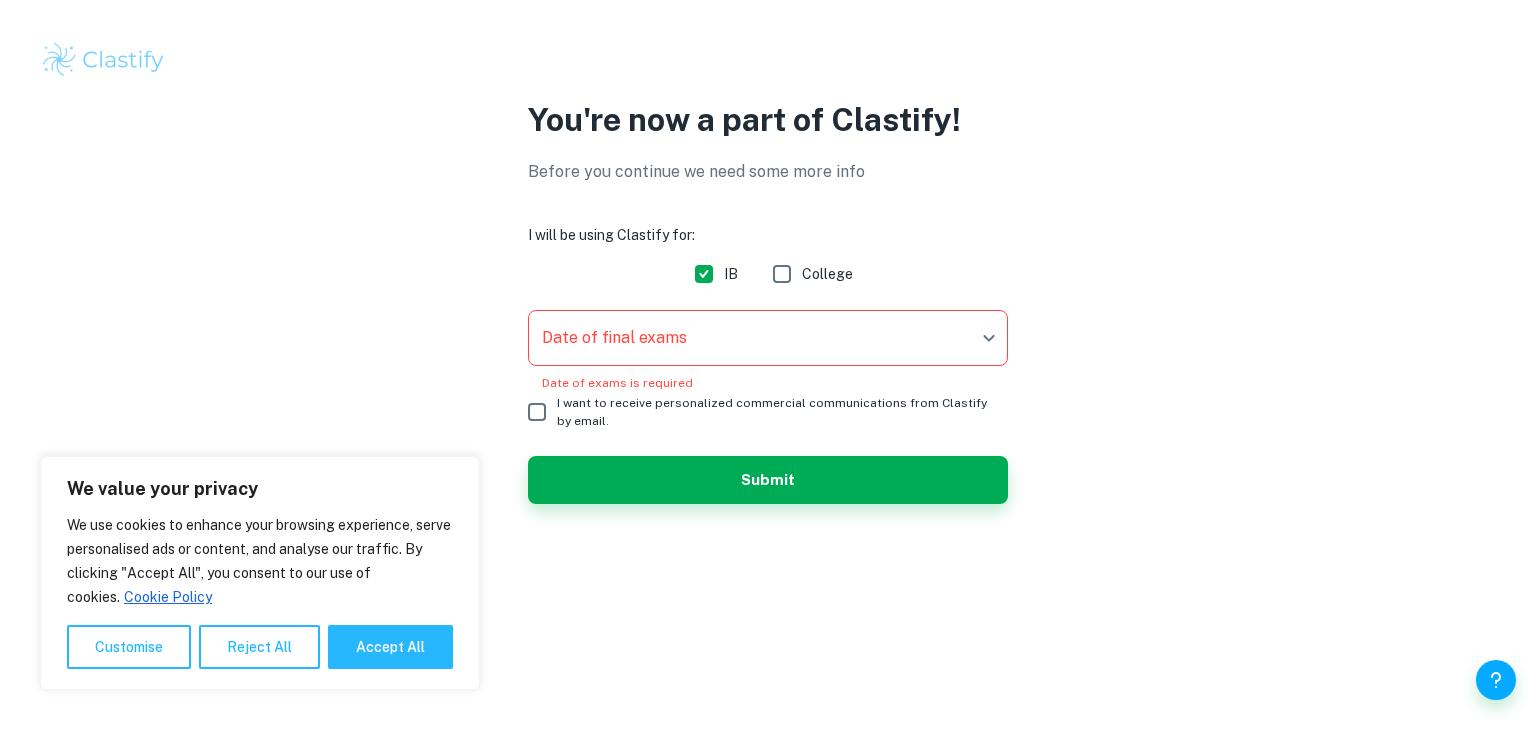 click on "We value your privacy We use cookies to enhance your browsing experience, serve personalised ads or content, and analyse our traffic. By clicking "Accept All", you consent to our use of cookies.   Cookie Policy Customise   Reject All   Accept All   Customise Consent Preferences   We use cookies to help you navigate efficiently and perform certain functions. You will find detailed information about all cookies under each consent category below. The cookies that are categorised as "Necessary" are stored on your browser as they are essential for enabling the basic functionalities of the site. ...  Show more For more information on how Google's third-party cookies operate and handle your data, see:   Google Privacy Policy Necessary Always Active Necessary cookies are required to enable the basic features of this site, such as providing secure log-in or adjusting your consent preferences. These cookies do not store any personally identifiable data. Functional Analytics Performance Advertisement Uncategorised" at bounding box center [768, 365] 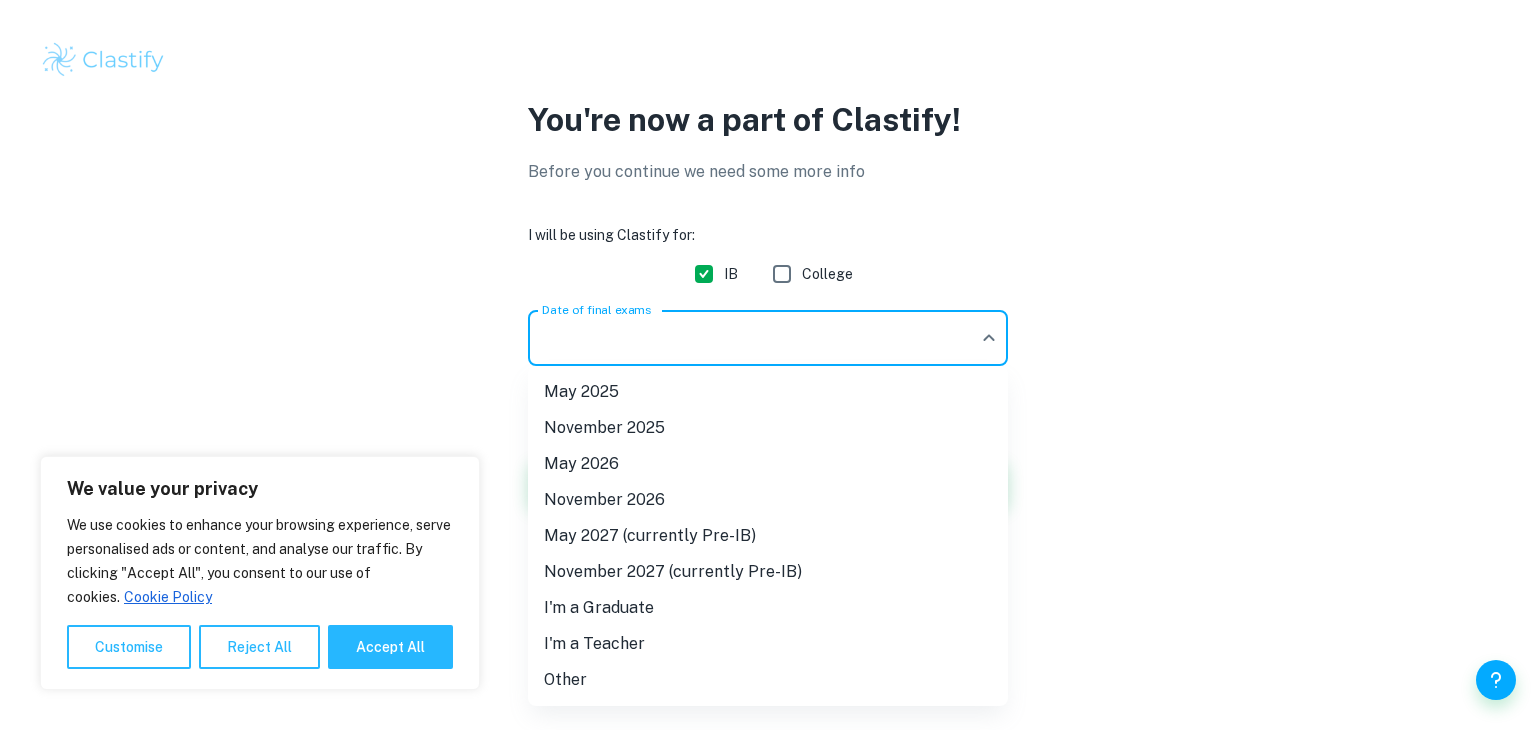 click on "May 2027 (currently Pre-IB)" at bounding box center [768, 536] 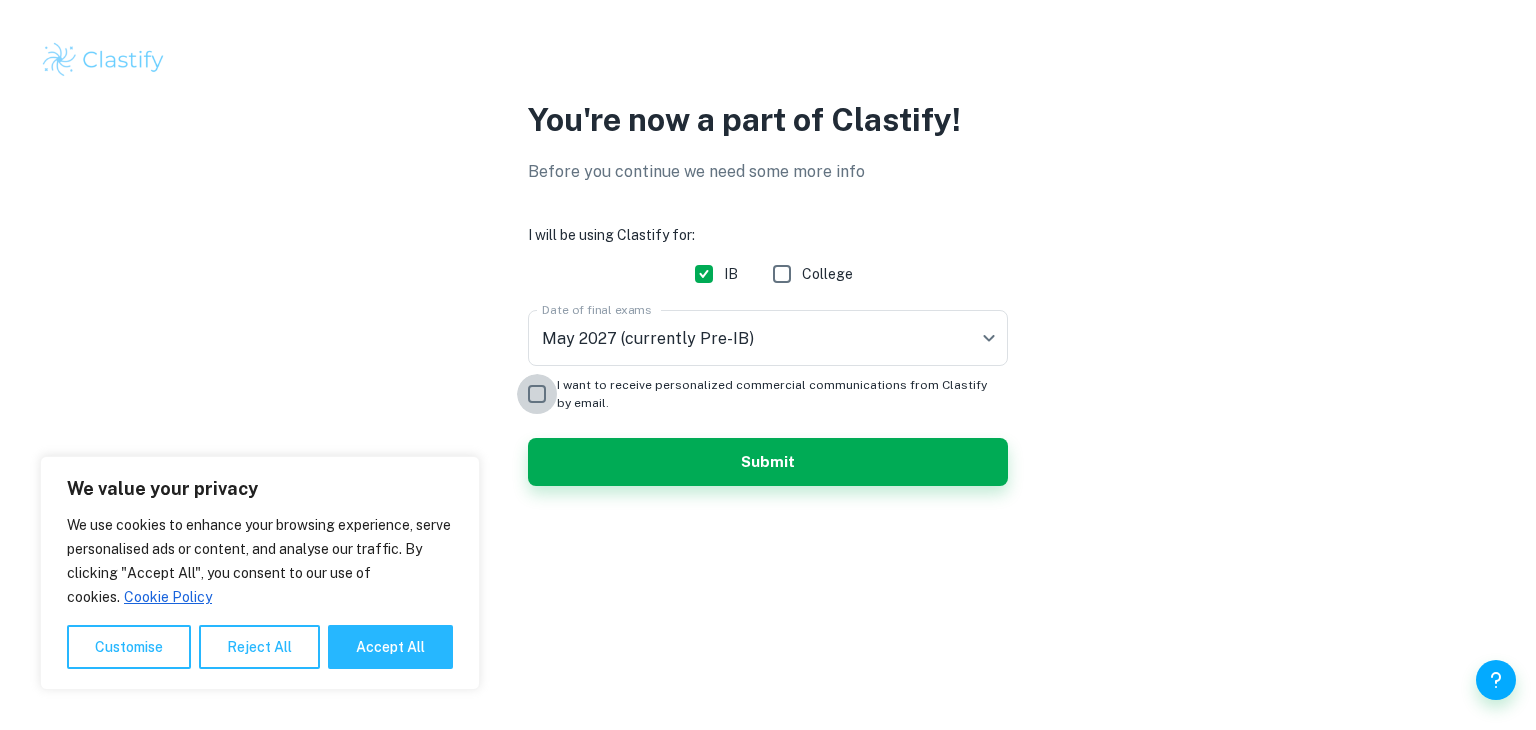 click on "I want to receive personalized commercial communications from Clastify by email." at bounding box center [537, 394] 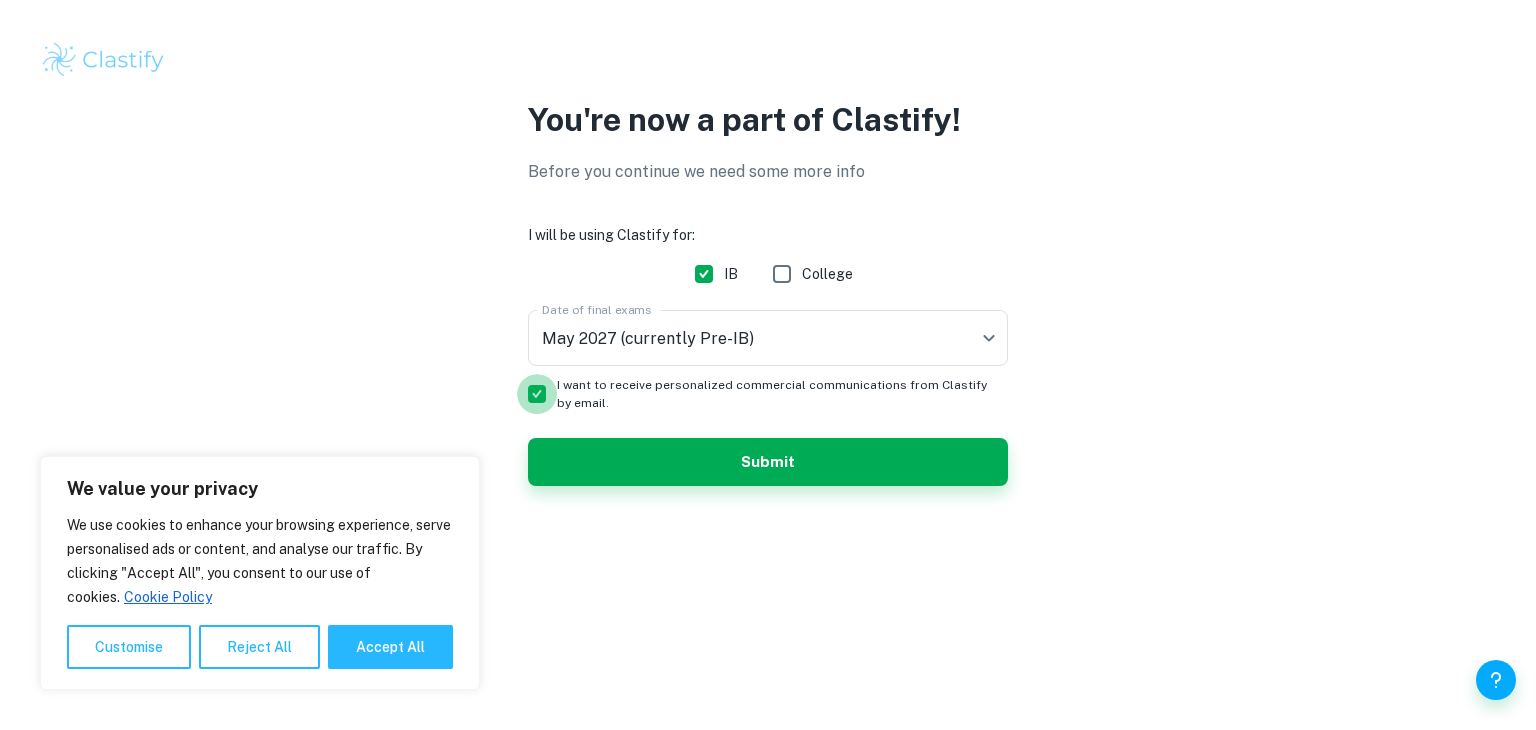 click on "I want to receive personalized commercial communications from Clastify by email." at bounding box center (537, 394) 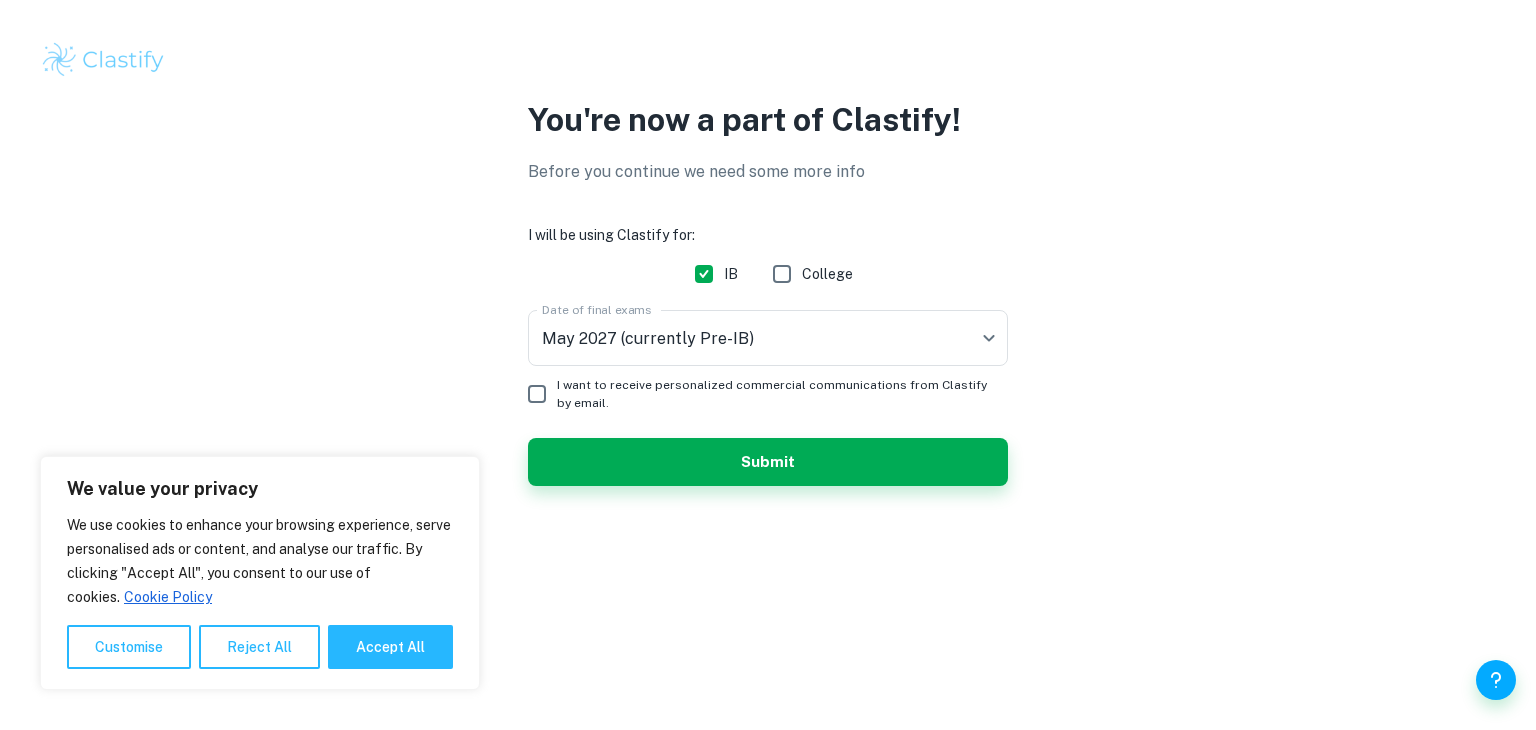 click on "I want to receive personalized commercial communications from Clastify by email." at bounding box center [537, 394] 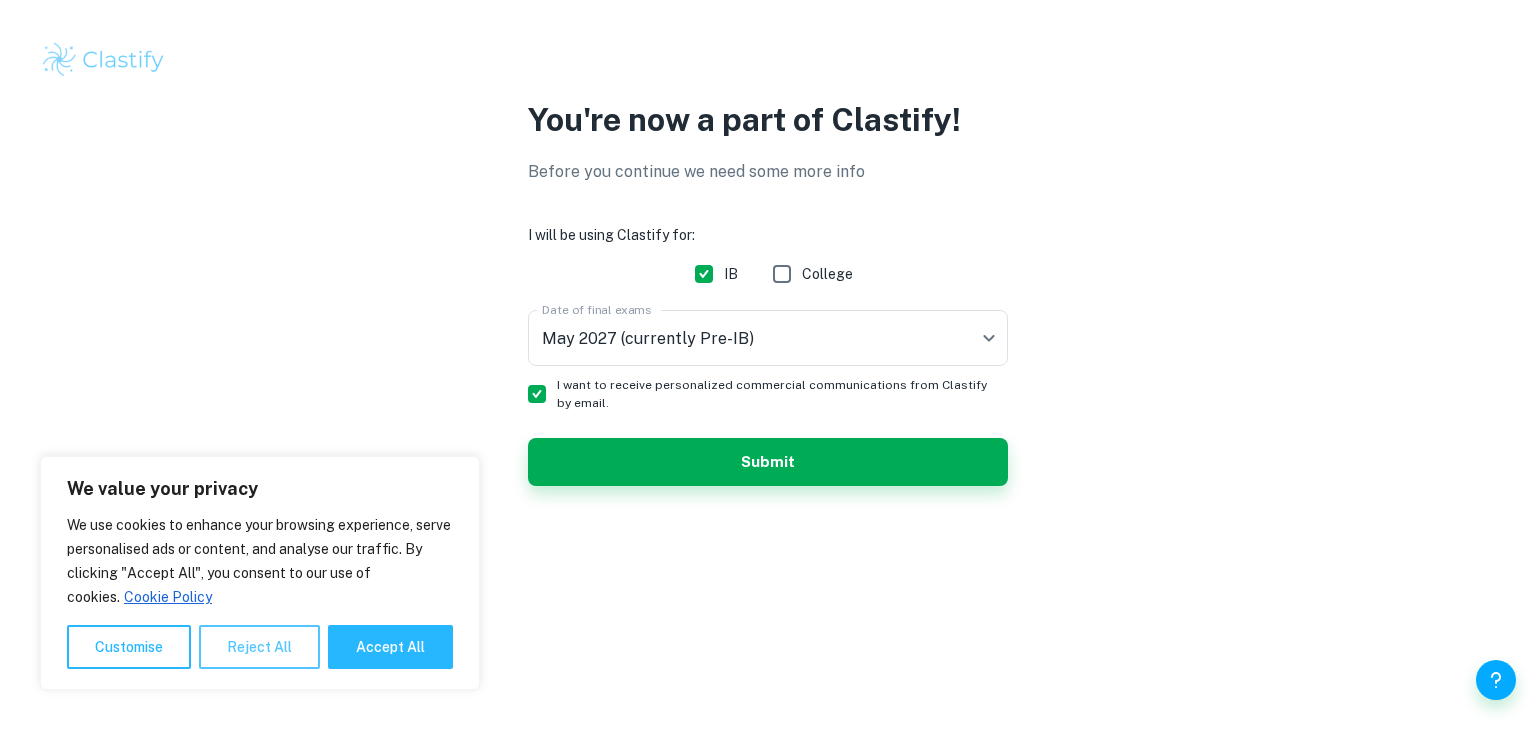 click on "Reject All" at bounding box center [259, 647] 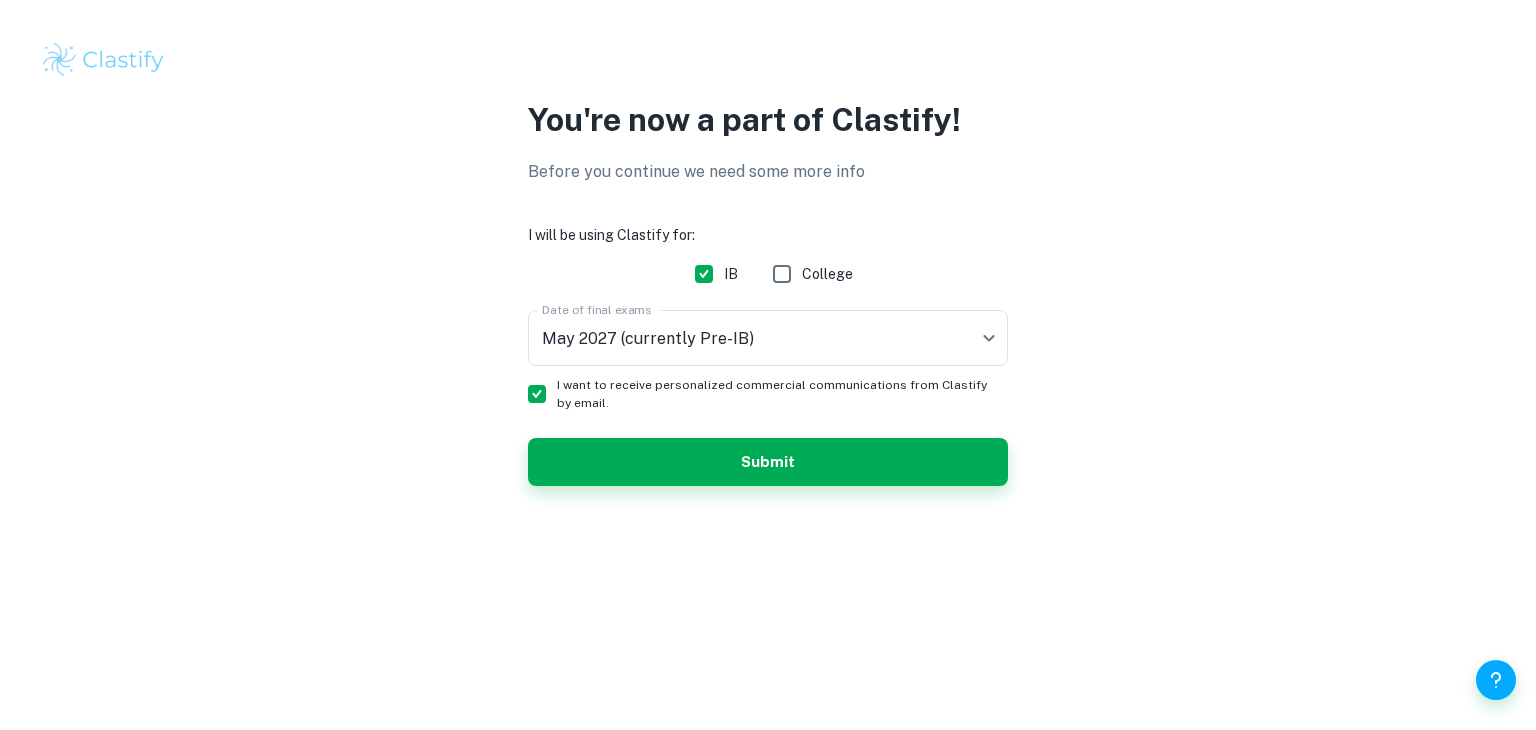 click on "We value your privacy We use cookies to enhance your browsing experience, serve personalised ads or content, and analyse our traffic. By clicking "Accept All", you consent to our use of cookies.   Cookie Policy Customise   Reject All   Accept All   Customise Consent Preferences   We use cookies to help you navigate efficiently and perform certain functions. You will find detailed information about all cookies under each consent category below. The cookies that are categorised as "Necessary" are stored on your browser as they are essential for enabling the basic functionalities of the site. ...  Show more For more information on how Google's third-party cookies operate and handle your data, see:   Google Privacy Policy Necessary Always Active Necessary cookies are required to enable the basic features of this site, such as providing secure log-in or adjusting your consent preferences. These cookies do not store any personally identifiable data. Functional Analytics Performance Advertisement Uncategorised" at bounding box center (768, 365) 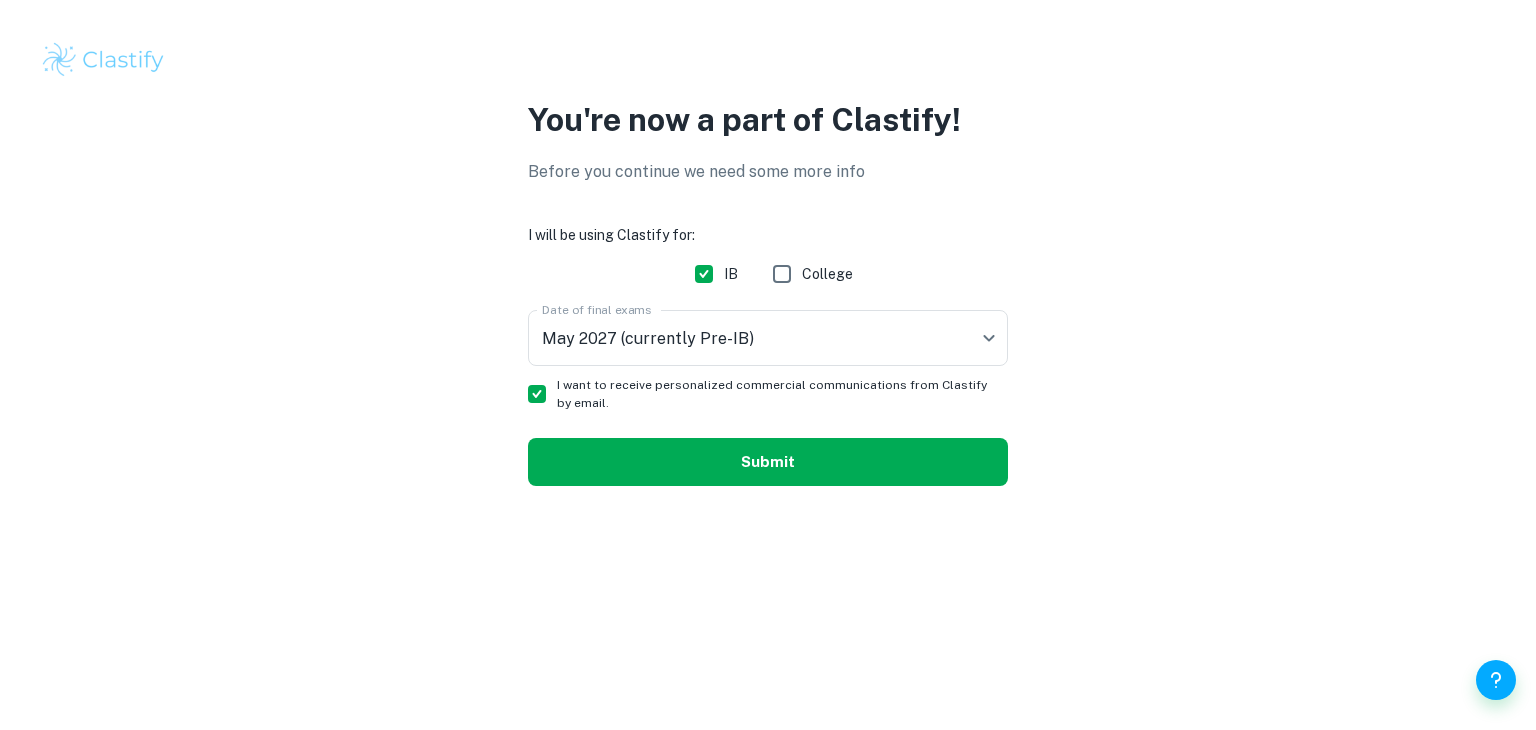 click on "Submit" at bounding box center [768, 462] 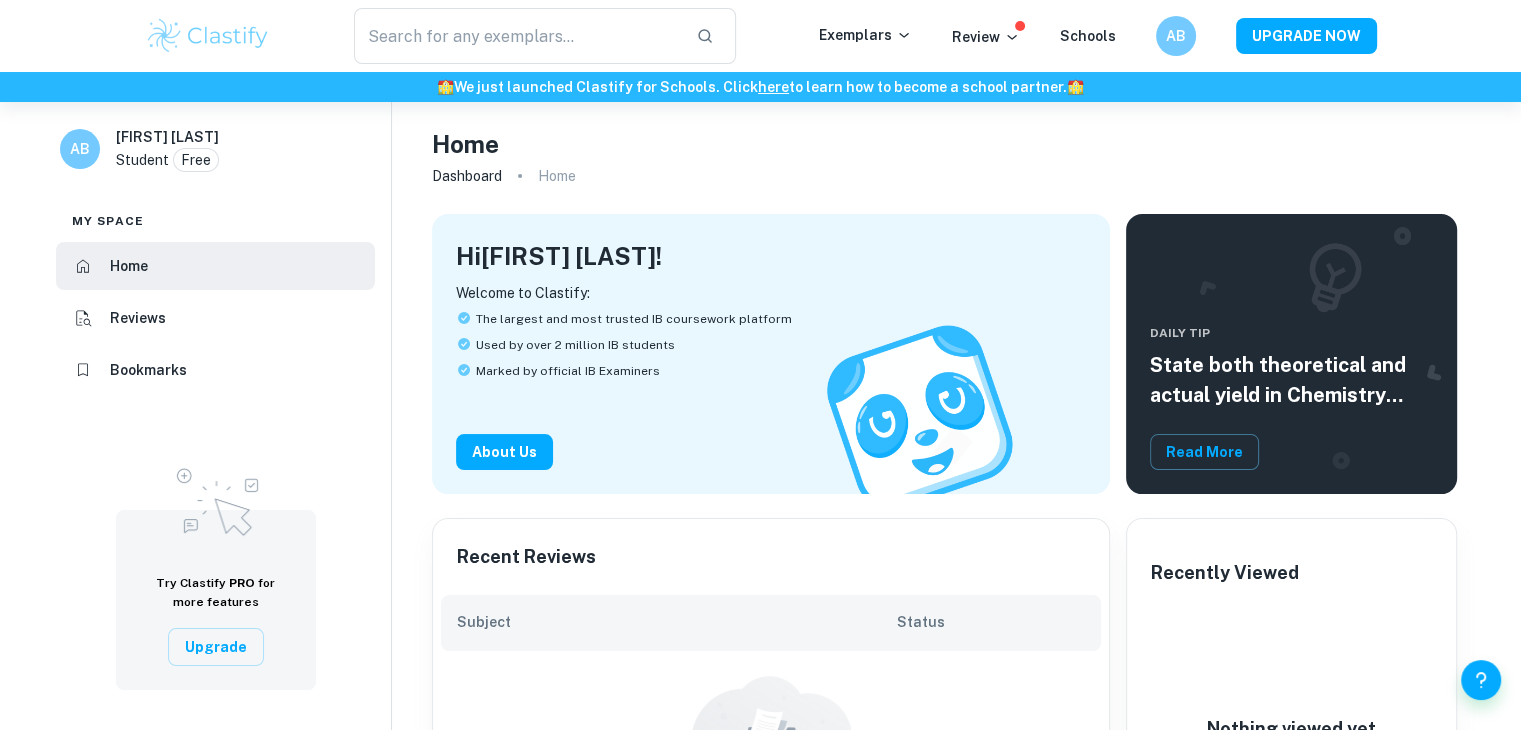 click on "Reviews" at bounding box center (215, 318) 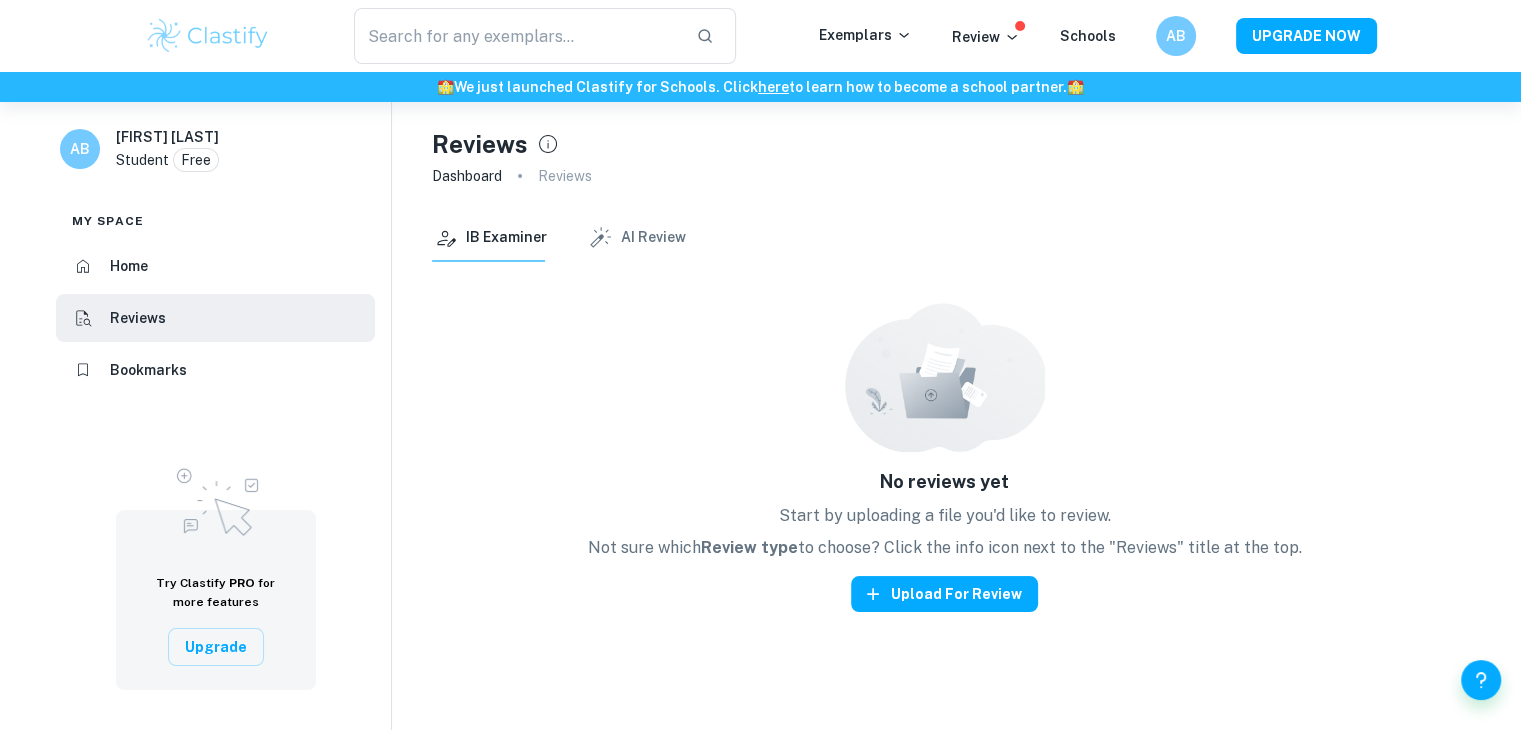 click on "Home" at bounding box center [215, 266] 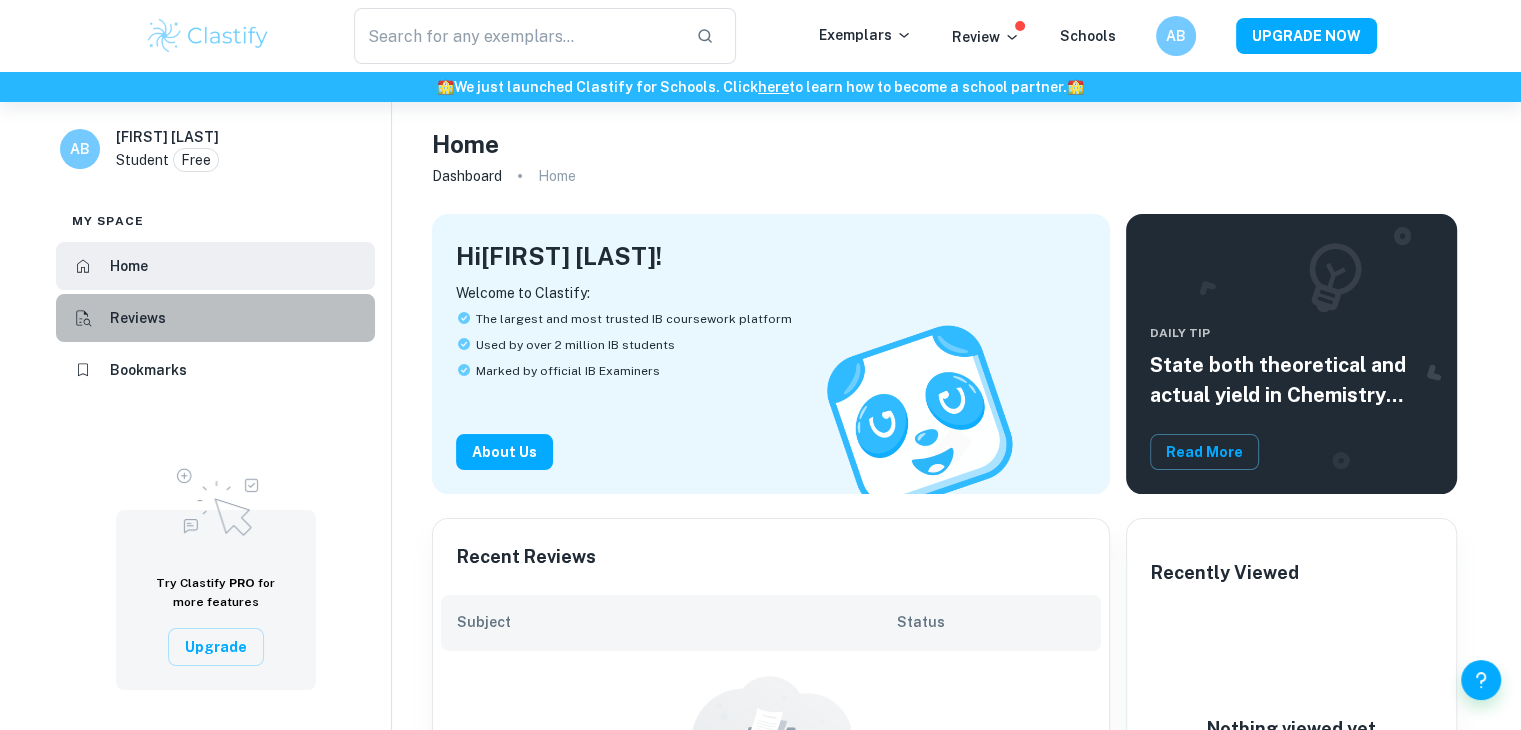 click on "Reviews" at bounding box center [215, 318] 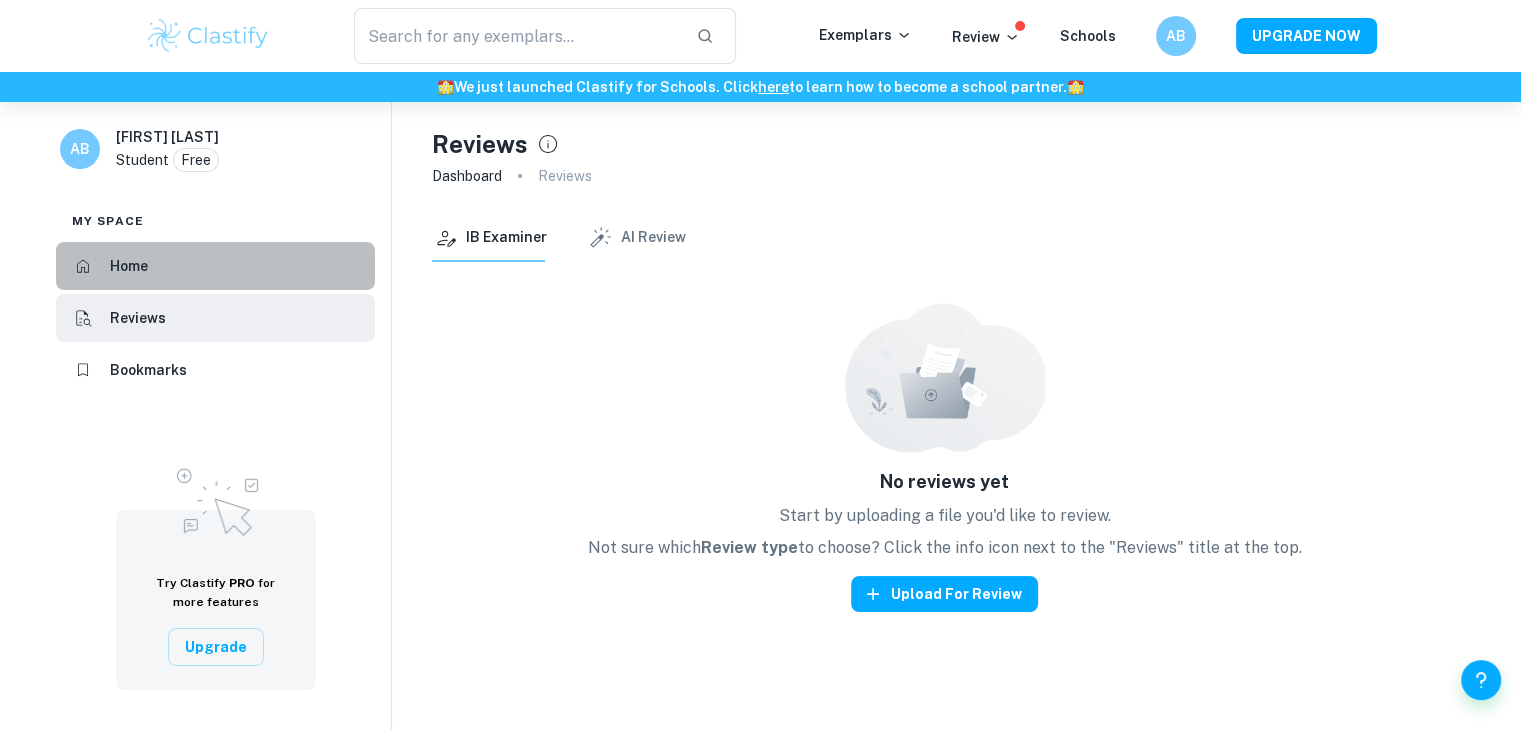click on "Home" at bounding box center [215, 266] 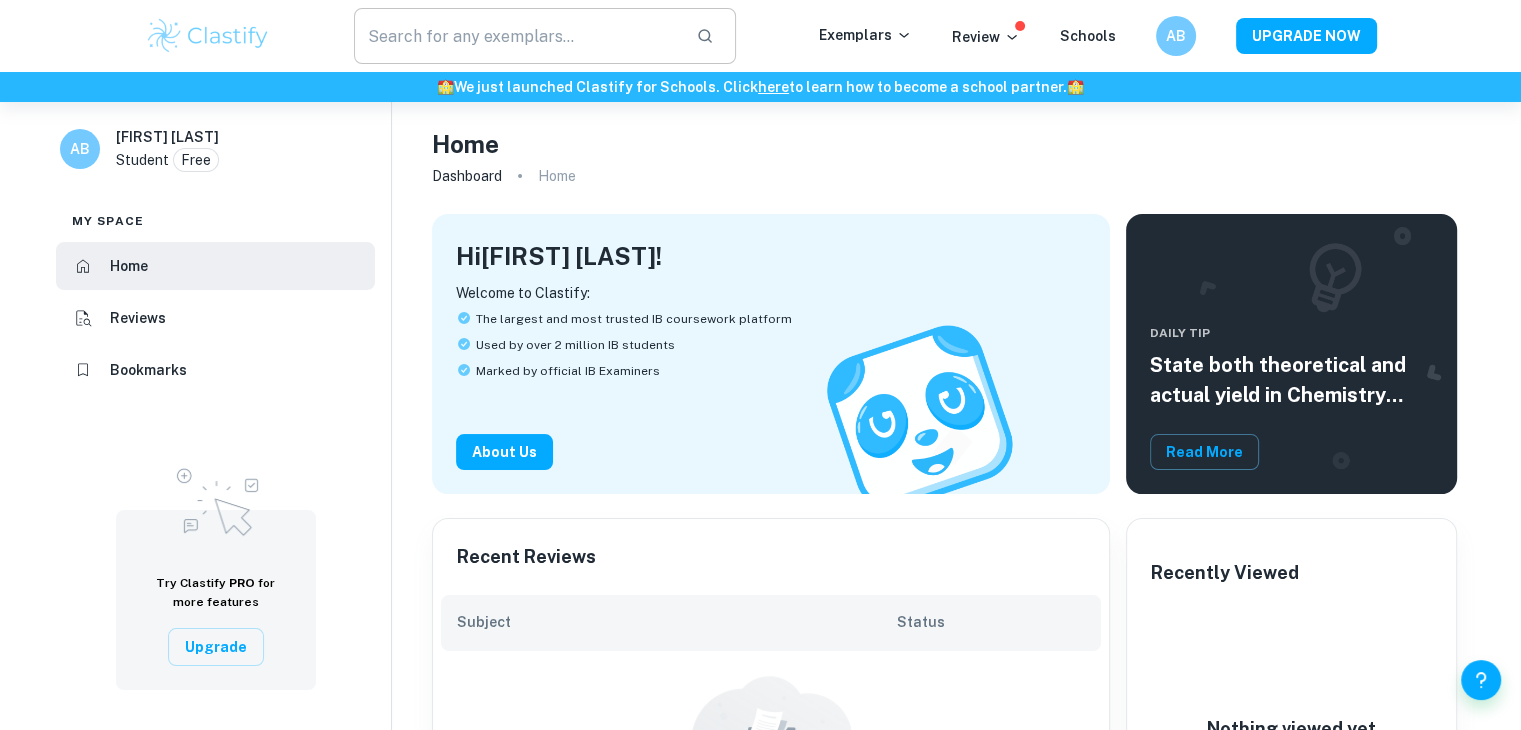 click at bounding box center [517, 36] 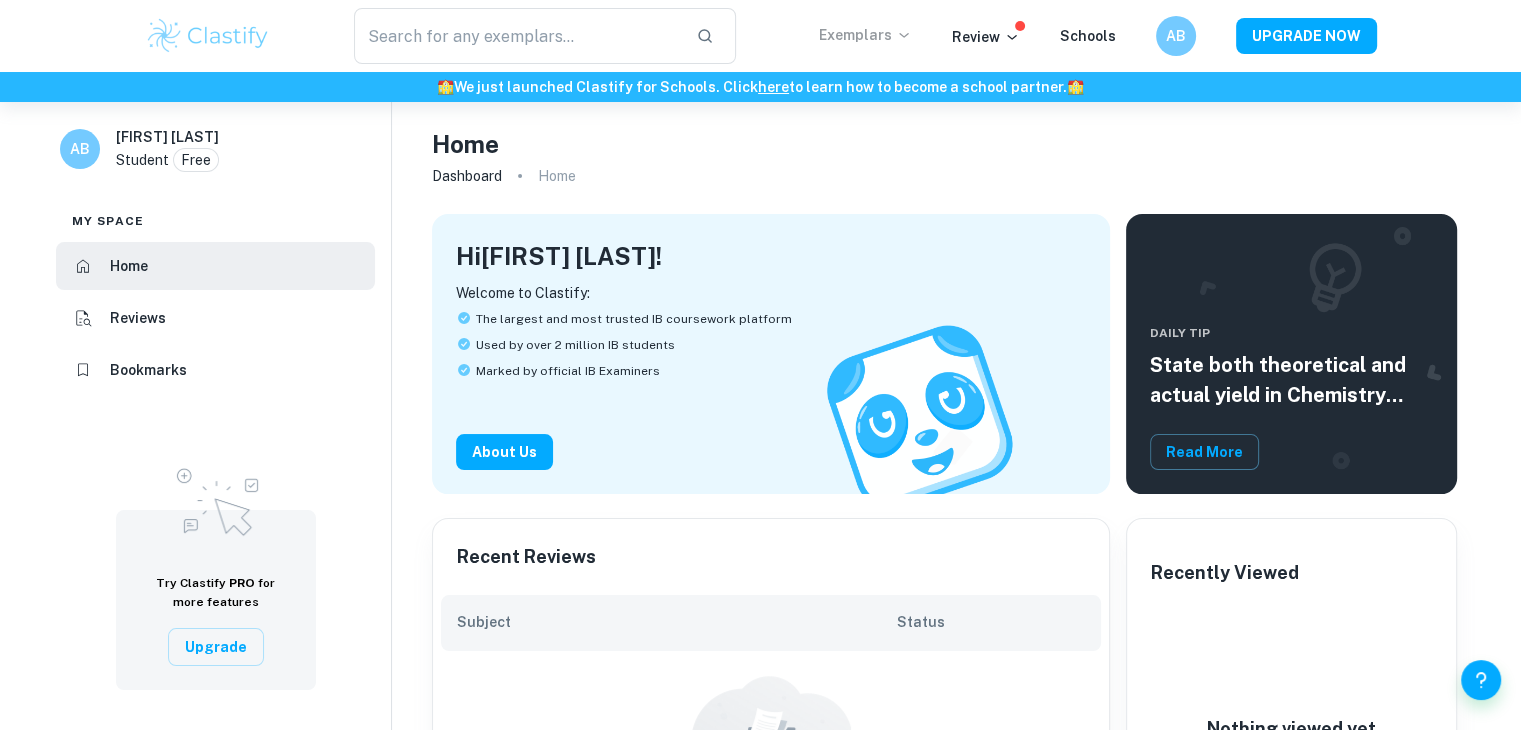 click on "Exemplars" at bounding box center (865, 35) 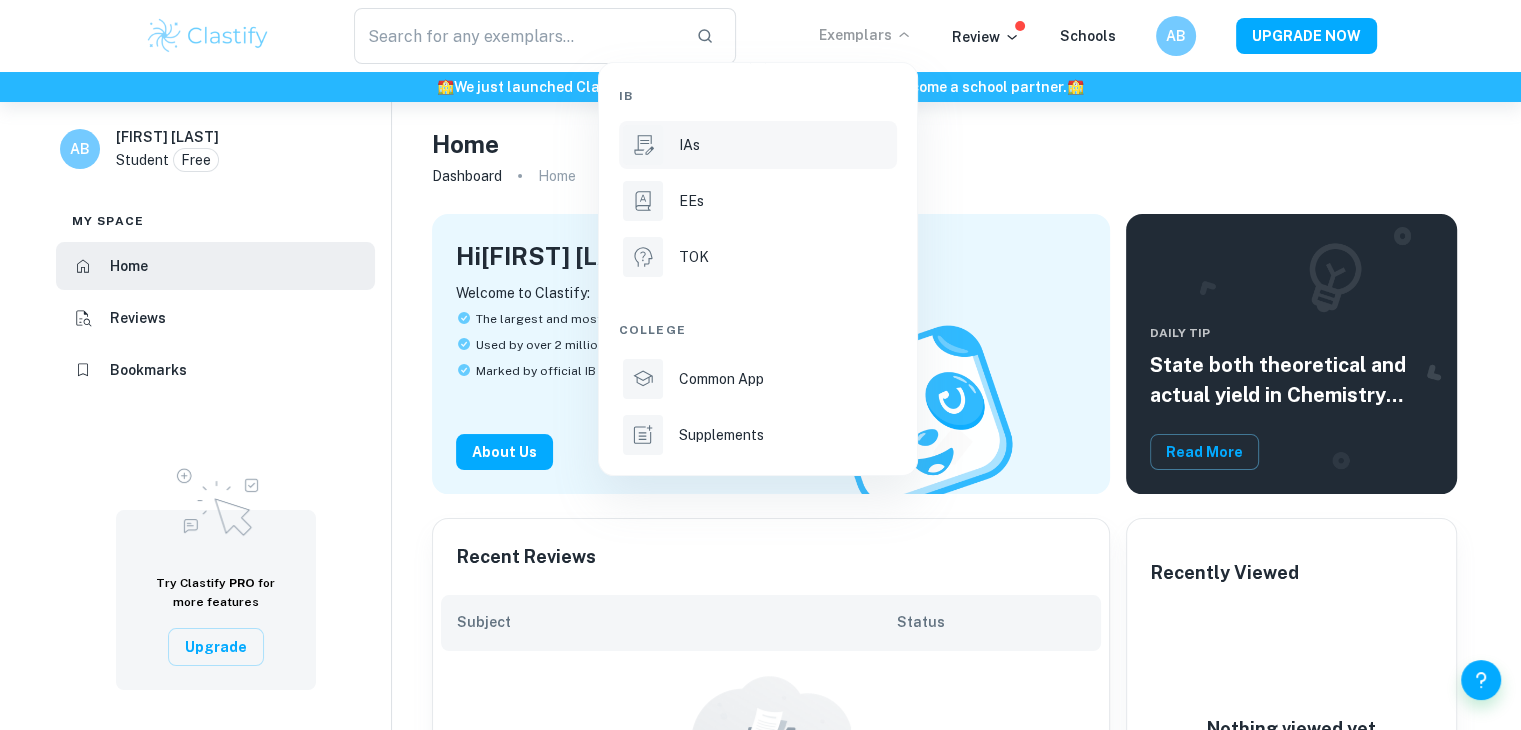 click on "IAs" at bounding box center (786, 145) 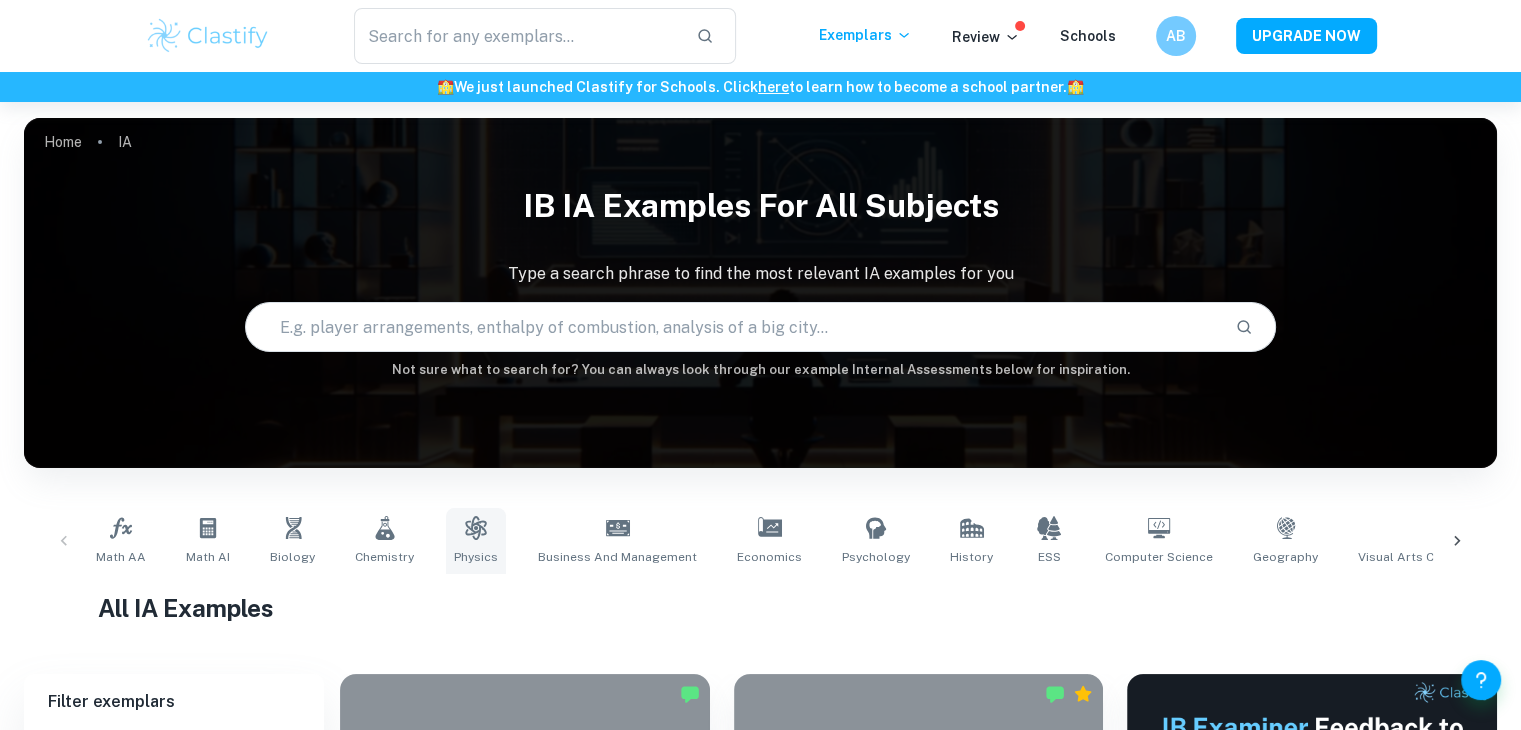 scroll, scrollTop: 100, scrollLeft: 0, axis: vertical 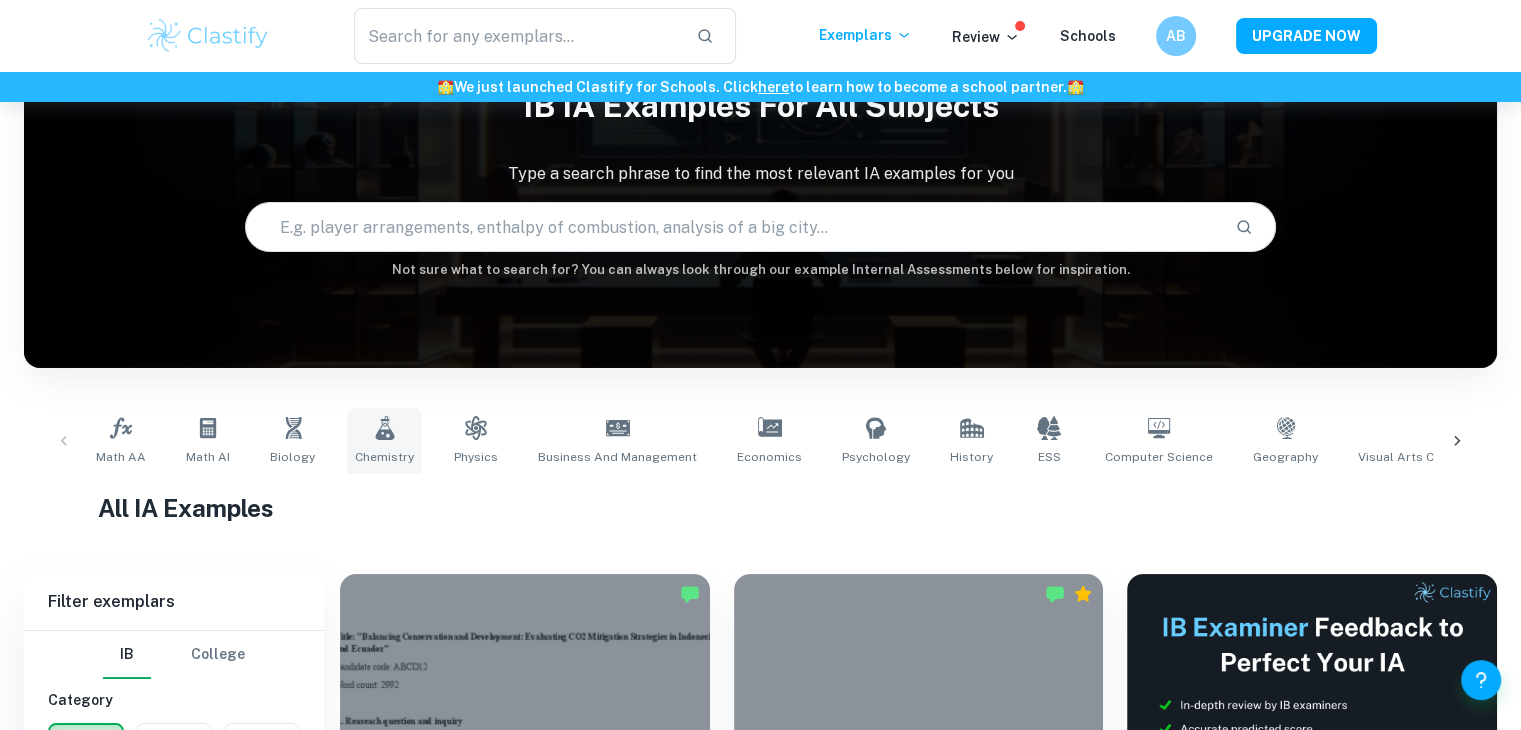 click 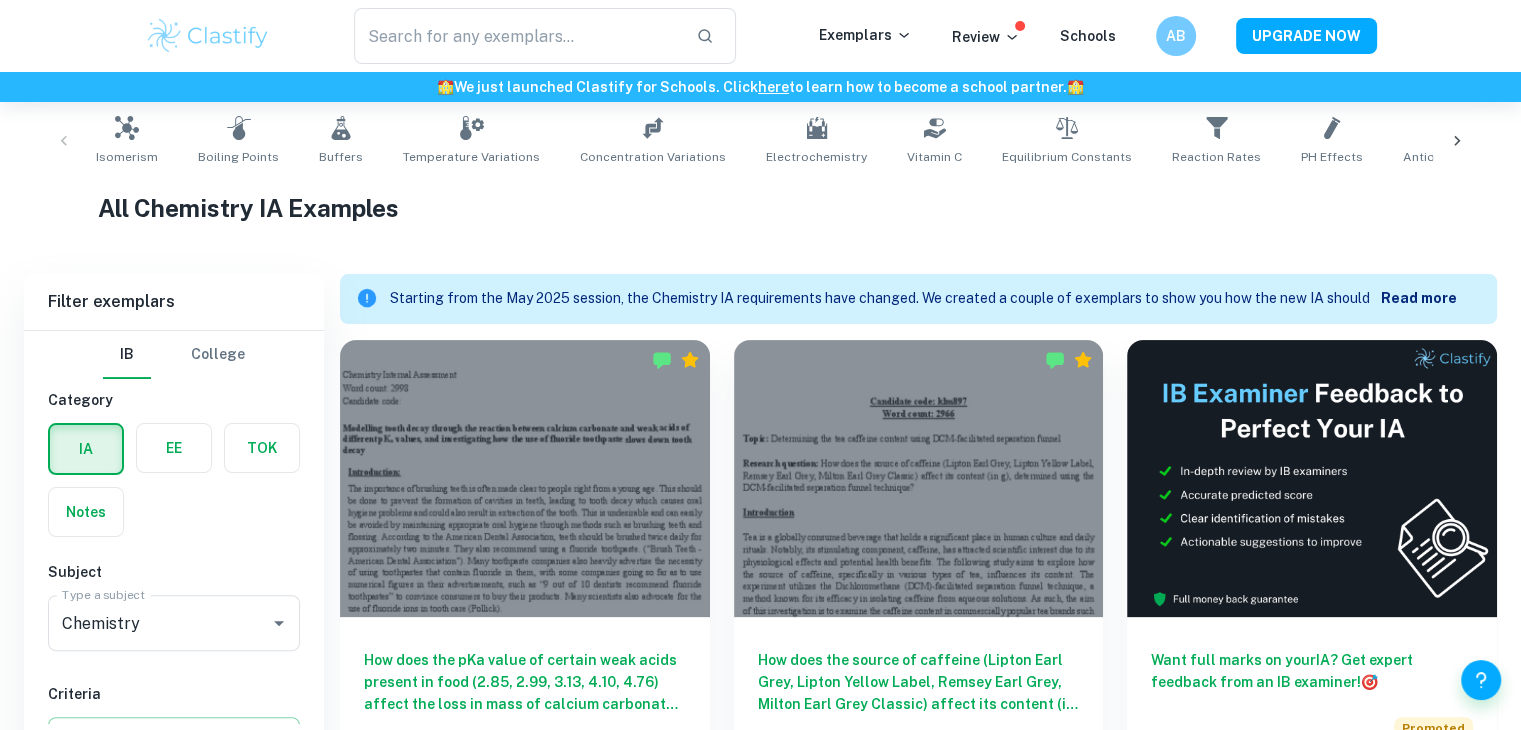 scroll, scrollTop: 500, scrollLeft: 0, axis: vertical 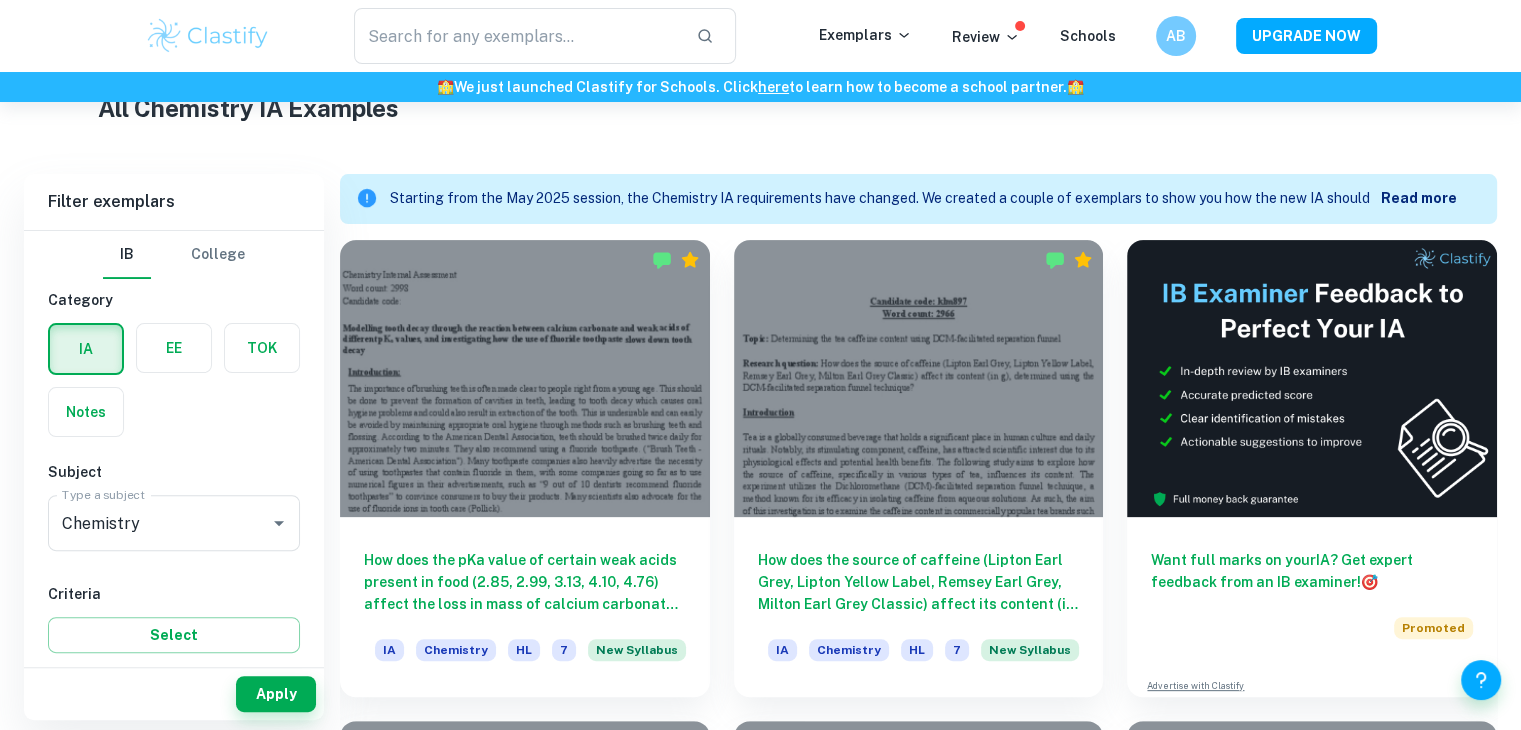 click on "Read more" at bounding box center [1419, 198] 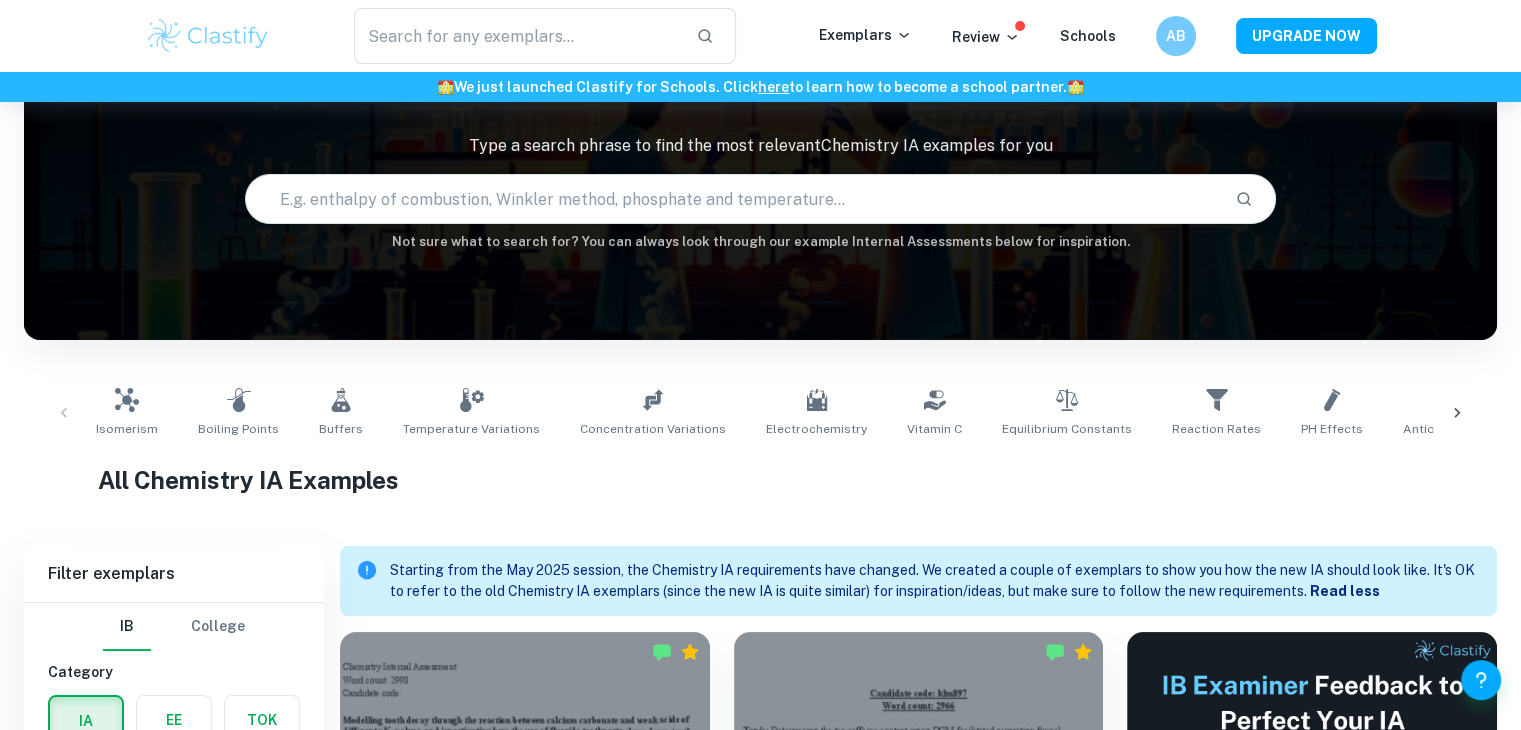 scroll, scrollTop: 500, scrollLeft: 0, axis: vertical 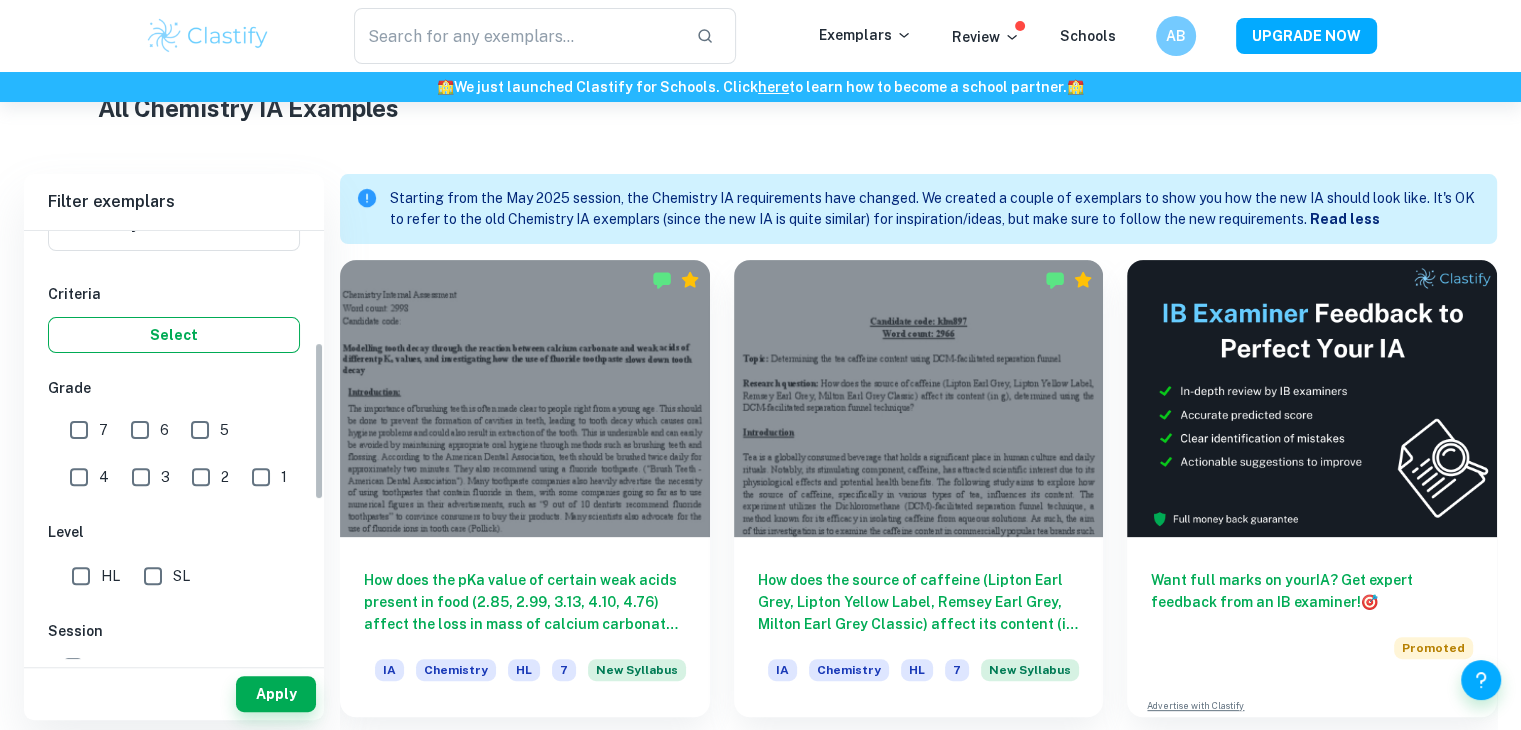 click on "Select" at bounding box center [174, 335] 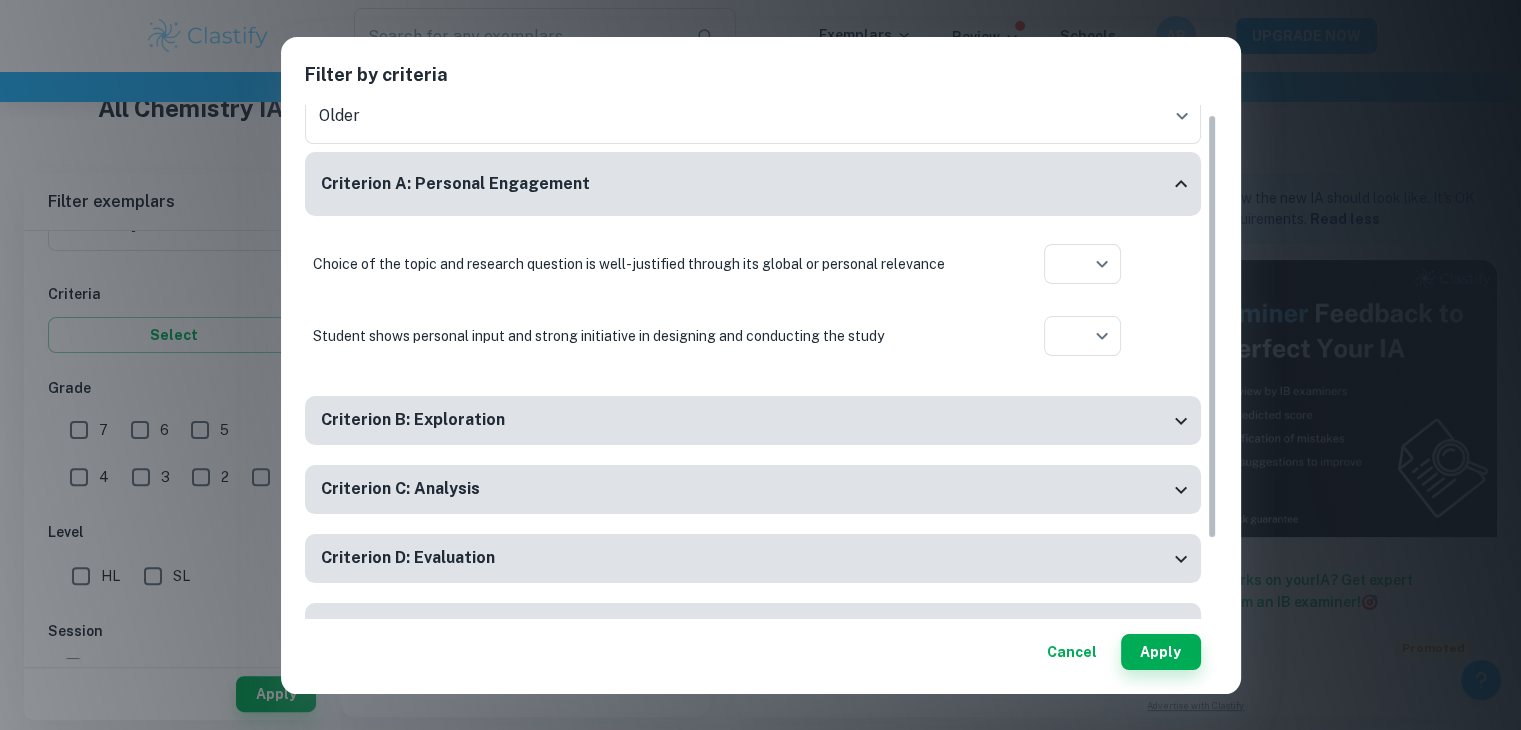 scroll, scrollTop: 0, scrollLeft: 0, axis: both 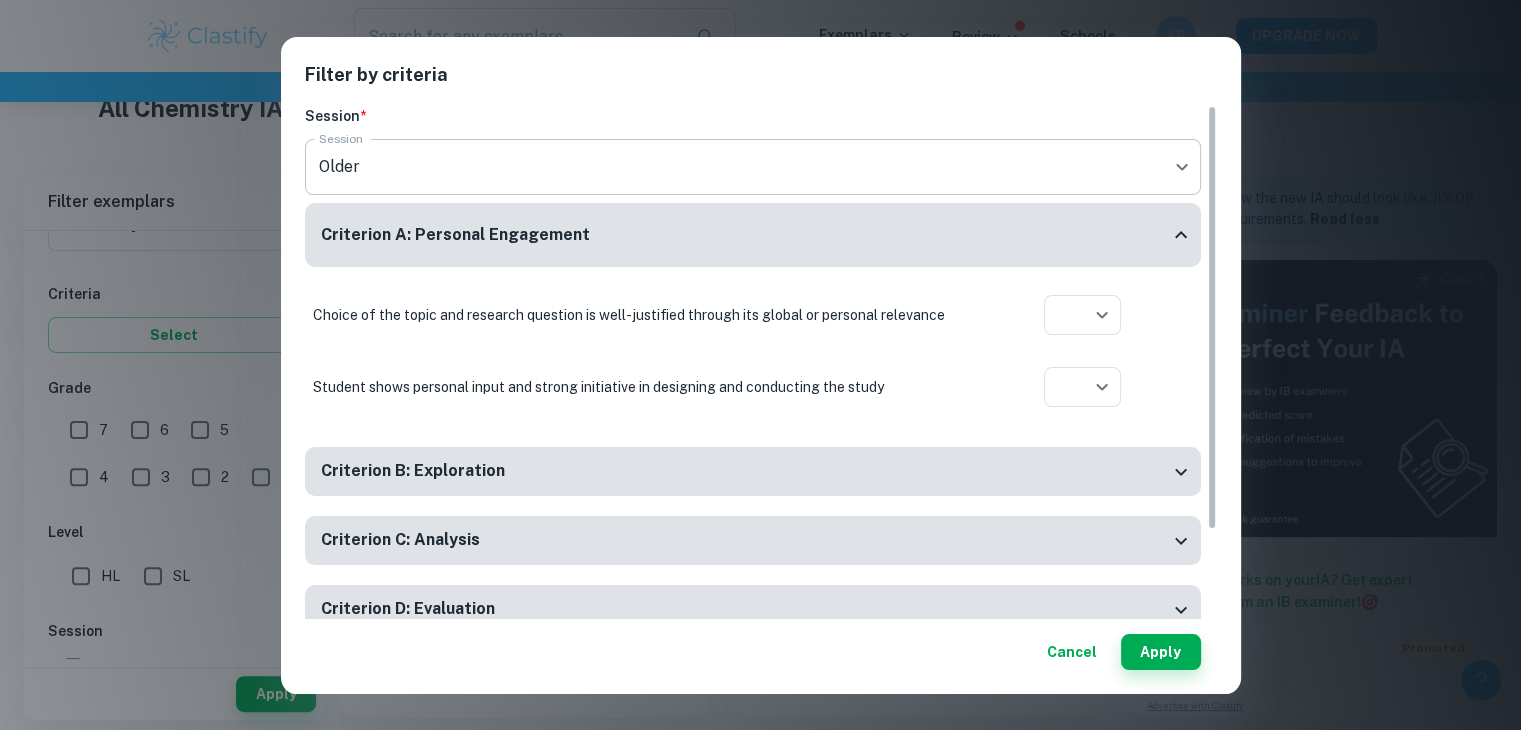 click on "We value your privacy We use cookies to enhance your browsing experience, serve personalised ads or content, and analyse our traffic. By clicking "Accept All", you consent to our use of cookies.   Cookie Policy Customise   Reject All   Accept All   Customise Consent Preferences   We use cookies to help you navigate efficiently and perform certain functions. You will find detailed information about all cookies under each consent category below. The cookies that are categorised as "Necessary" are stored on your browser as they are essential for enabling the basic functionalities of the site. ...  Show more For more information on how Google's third-party cookies operate and handle your data, see:   Google Privacy Policy Necessary Always Active Necessary cookies are required to enable the basic features of this site, such as providing secure log-in or adjusting your consent preferences. These cookies do not store any personally identifiable data. Functional Analytics Performance Advertisement Uncategorised" at bounding box center (760, -33) 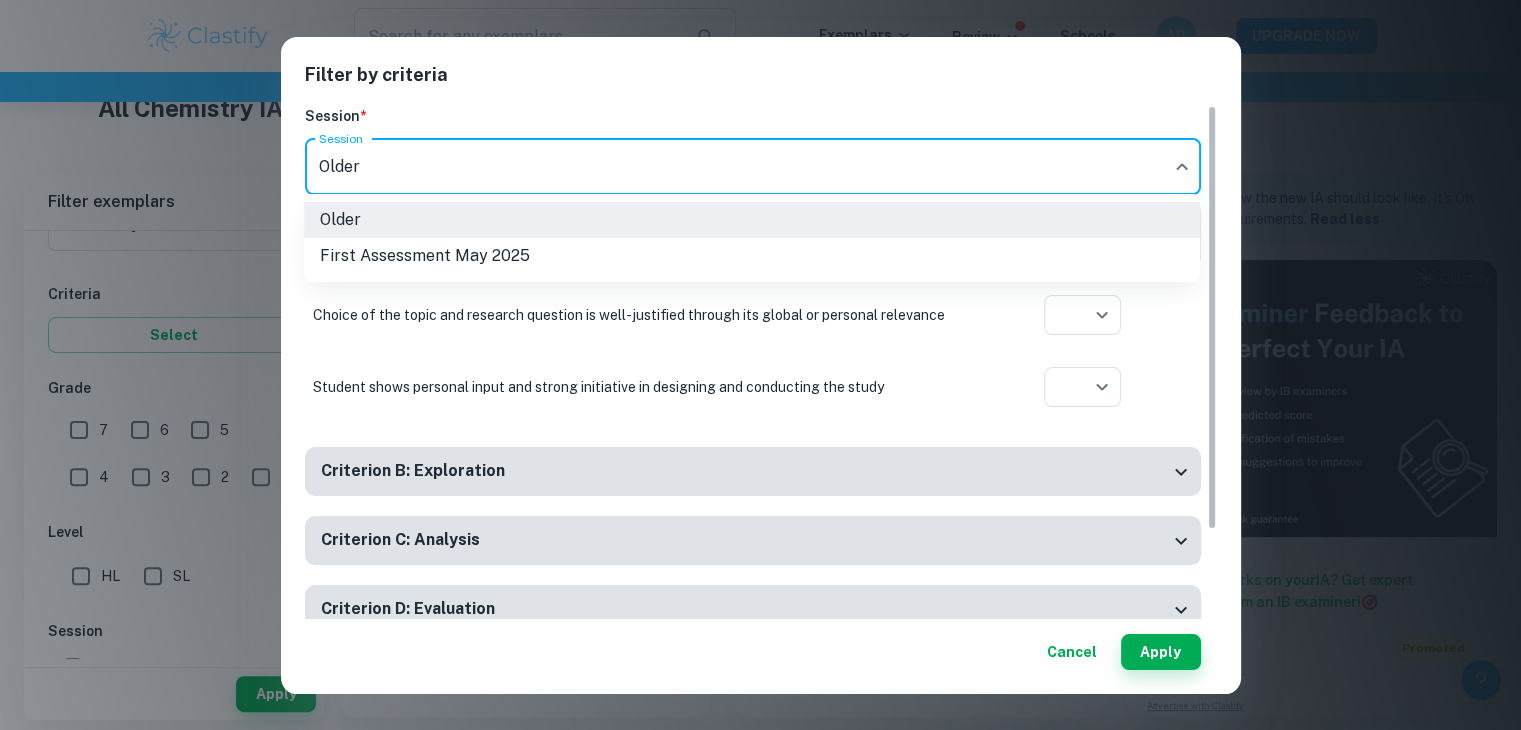 click at bounding box center (760, 365) 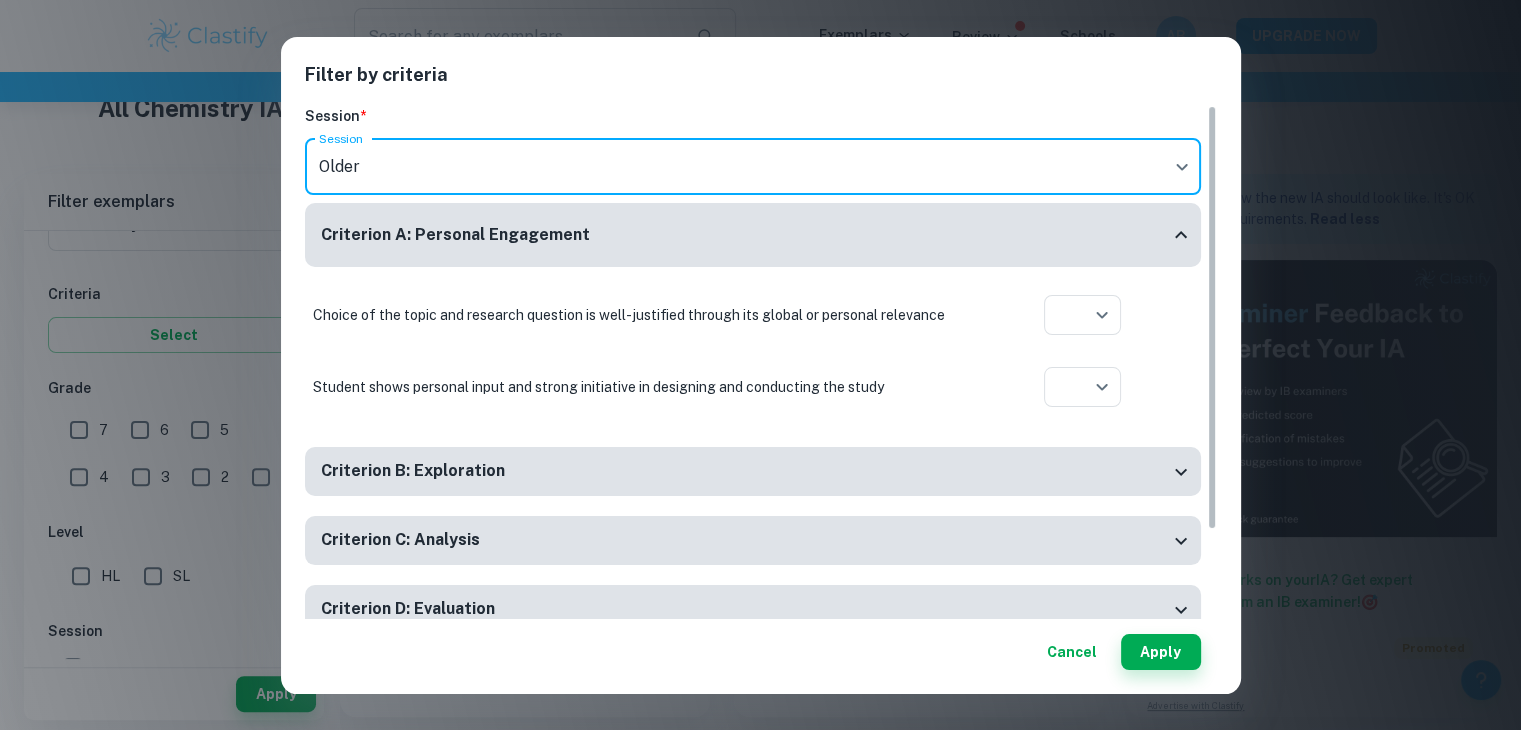 click on "Cancel" at bounding box center (1072, 652) 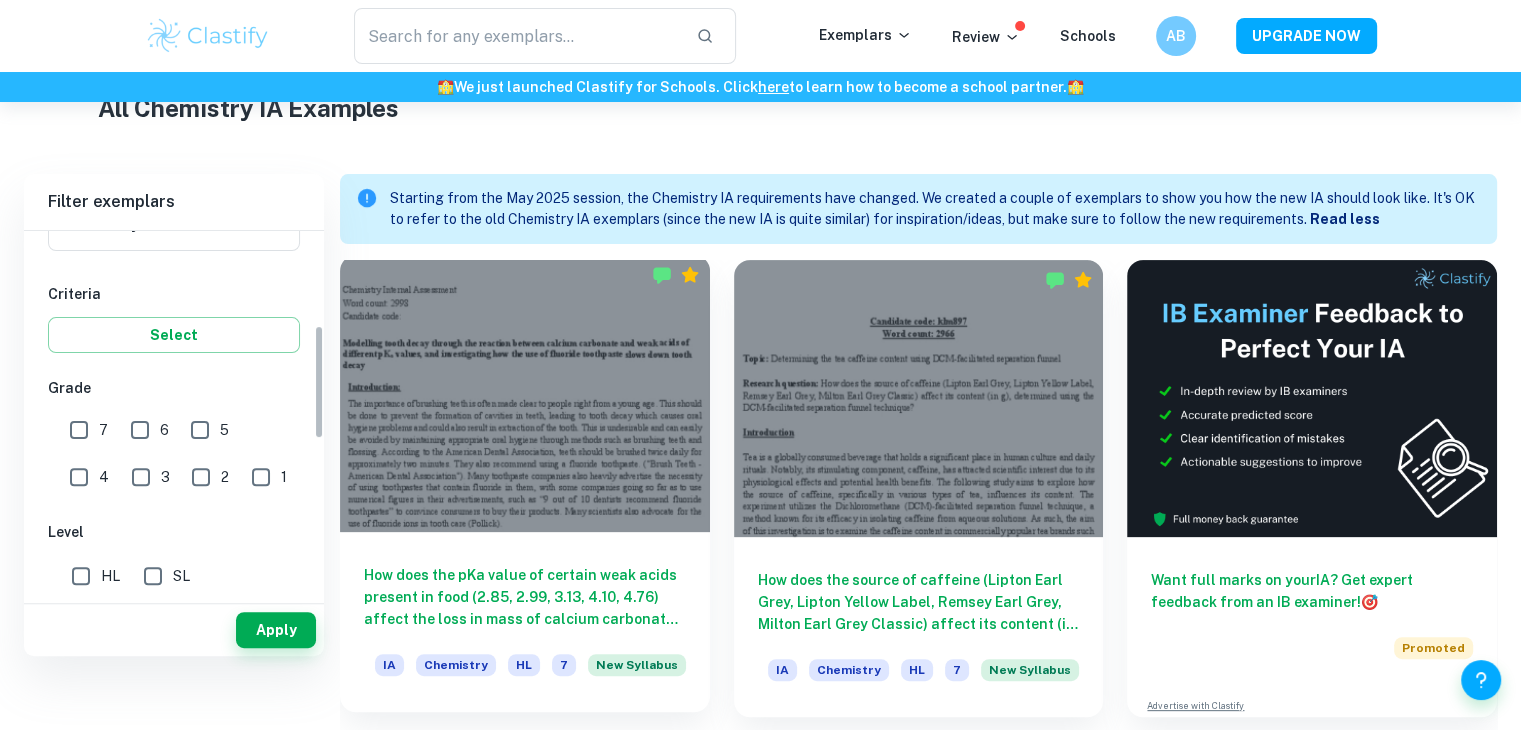 scroll, scrollTop: 300, scrollLeft: 0, axis: vertical 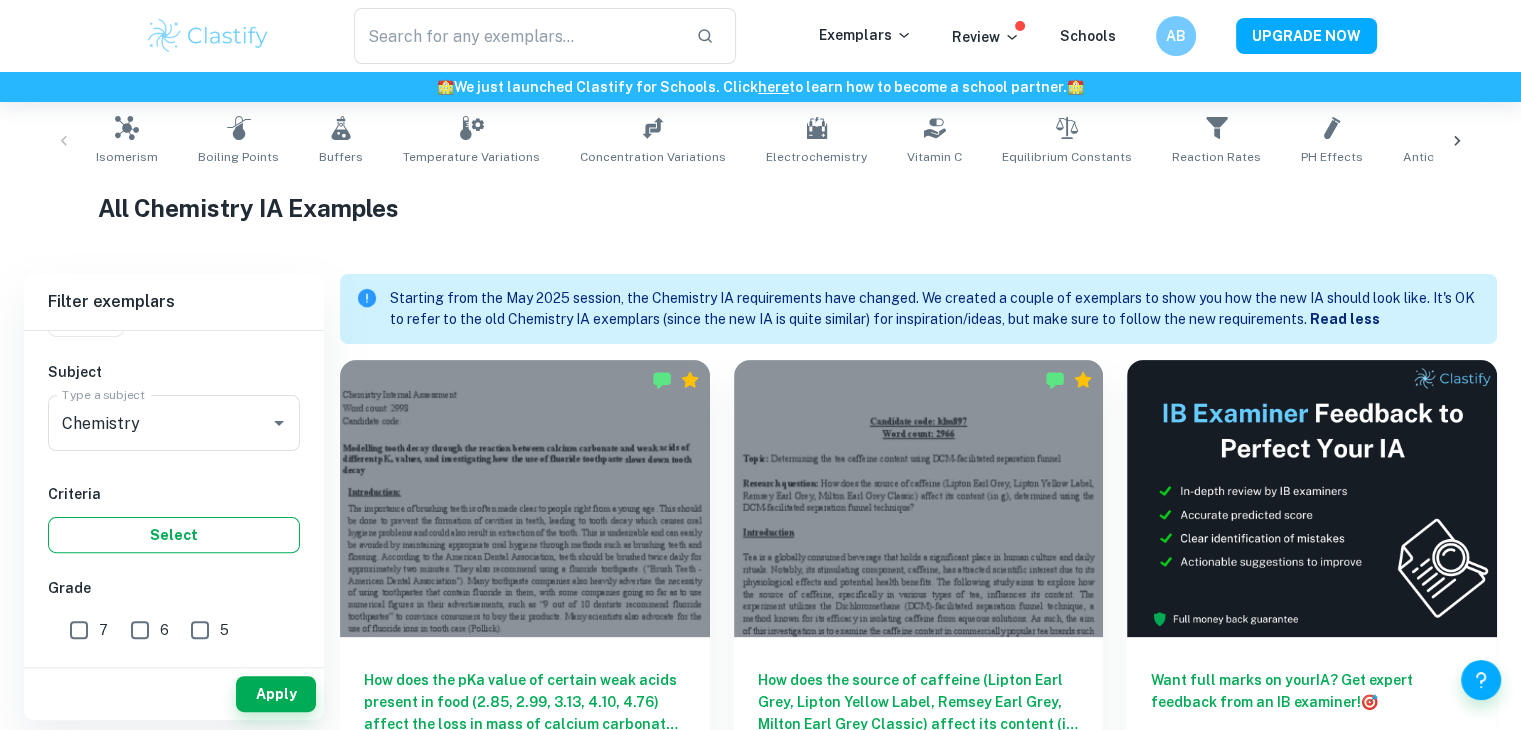 click on "Select" at bounding box center [174, 535] 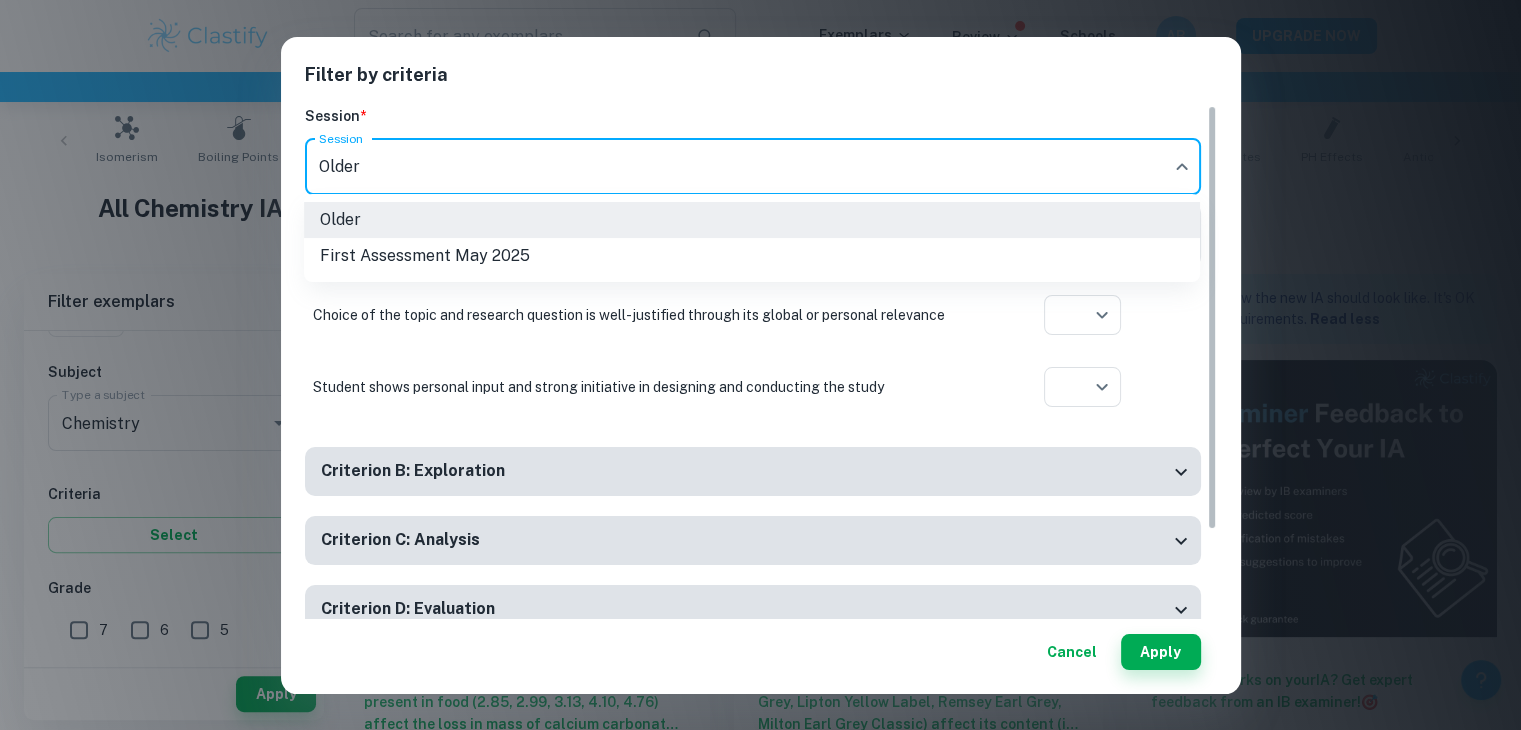 click on "We value your privacy We use cookies to enhance your browsing experience, serve personalised ads or content, and analyse our traffic. By clicking "Accept All", you consent to our use of cookies.   Cookie Policy Customise   Reject All   Accept All   Customise Consent Preferences   We use cookies to help you navigate efficiently and perform certain functions. You will find detailed information about all cookies under each consent category below. The cookies that are categorised as "Necessary" are stored on your browser as they are essential for enabling the basic functionalities of the site. ...  Show more For more information on how Google's third-party cookies operate and handle your data, see:   Google Privacy Policy Necessary Always Active Necessary cookies are required to enable the basic features of this site, such as providing secure log-in or adjusting your consent preferences. These cookies do not store any personally identifiable data. Functional Analytics Performance Advertisement Uncategorised" at bounding box center [760, 67] 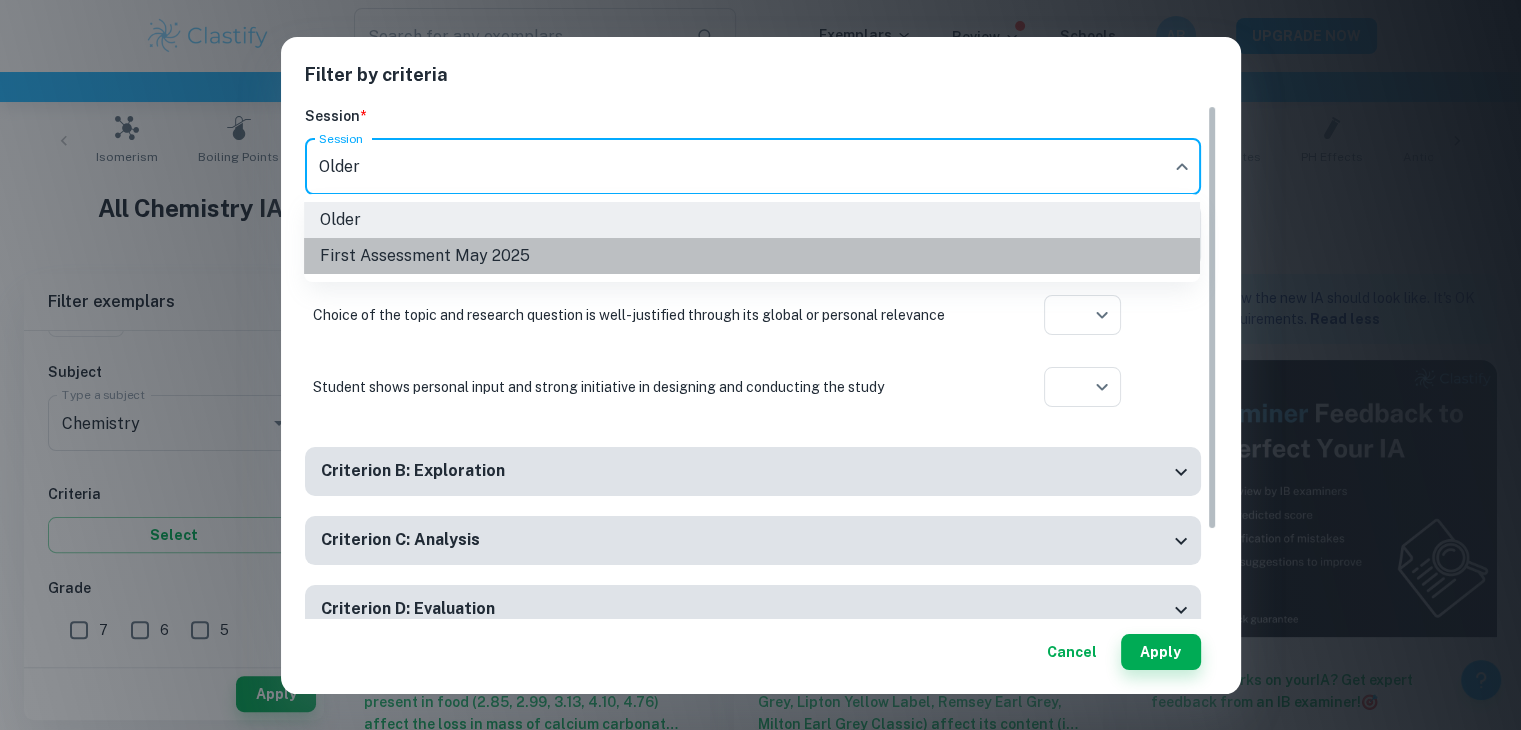 click on "First Assessment May 2025" at bounding box center (752, 256) 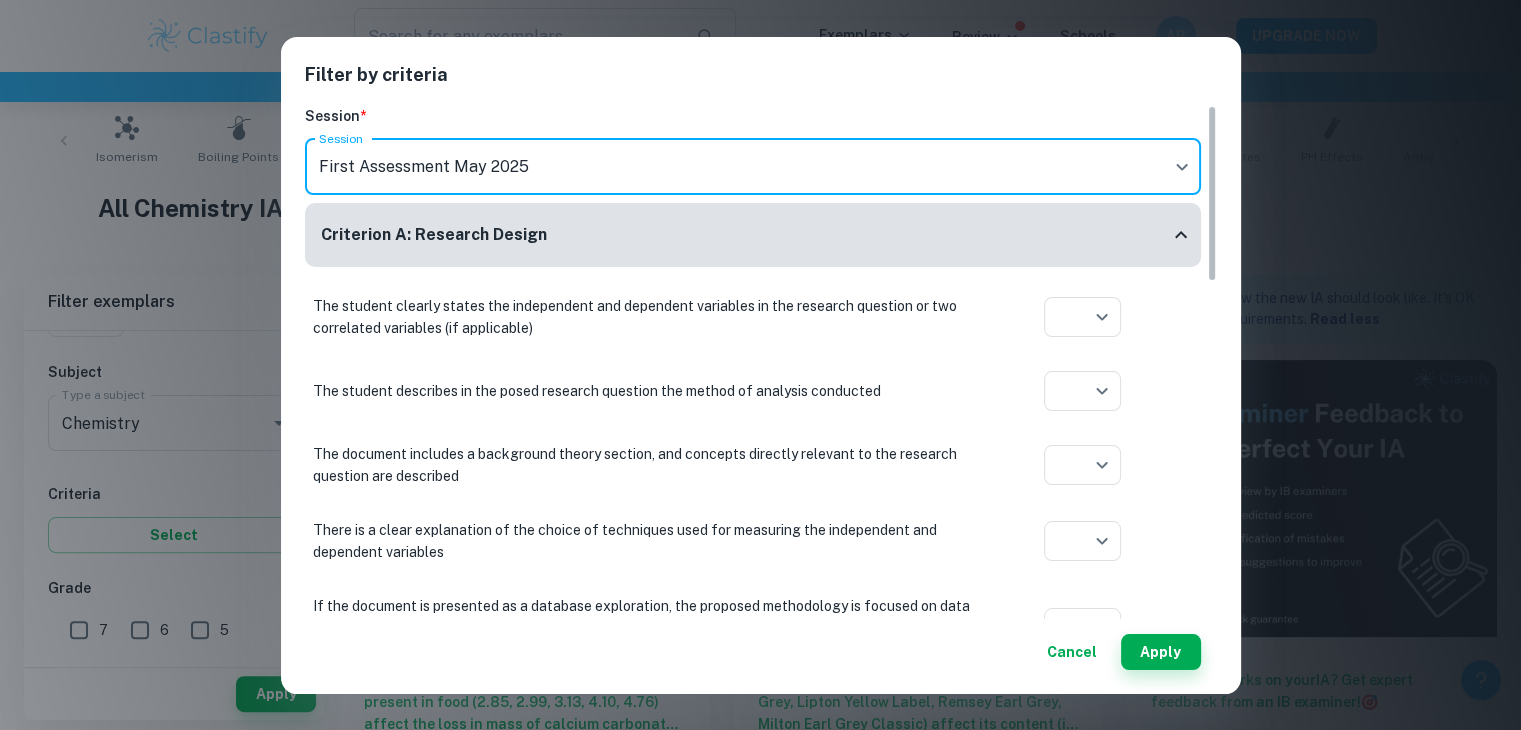 click on "Apply" at bounding box center (1161, 652) 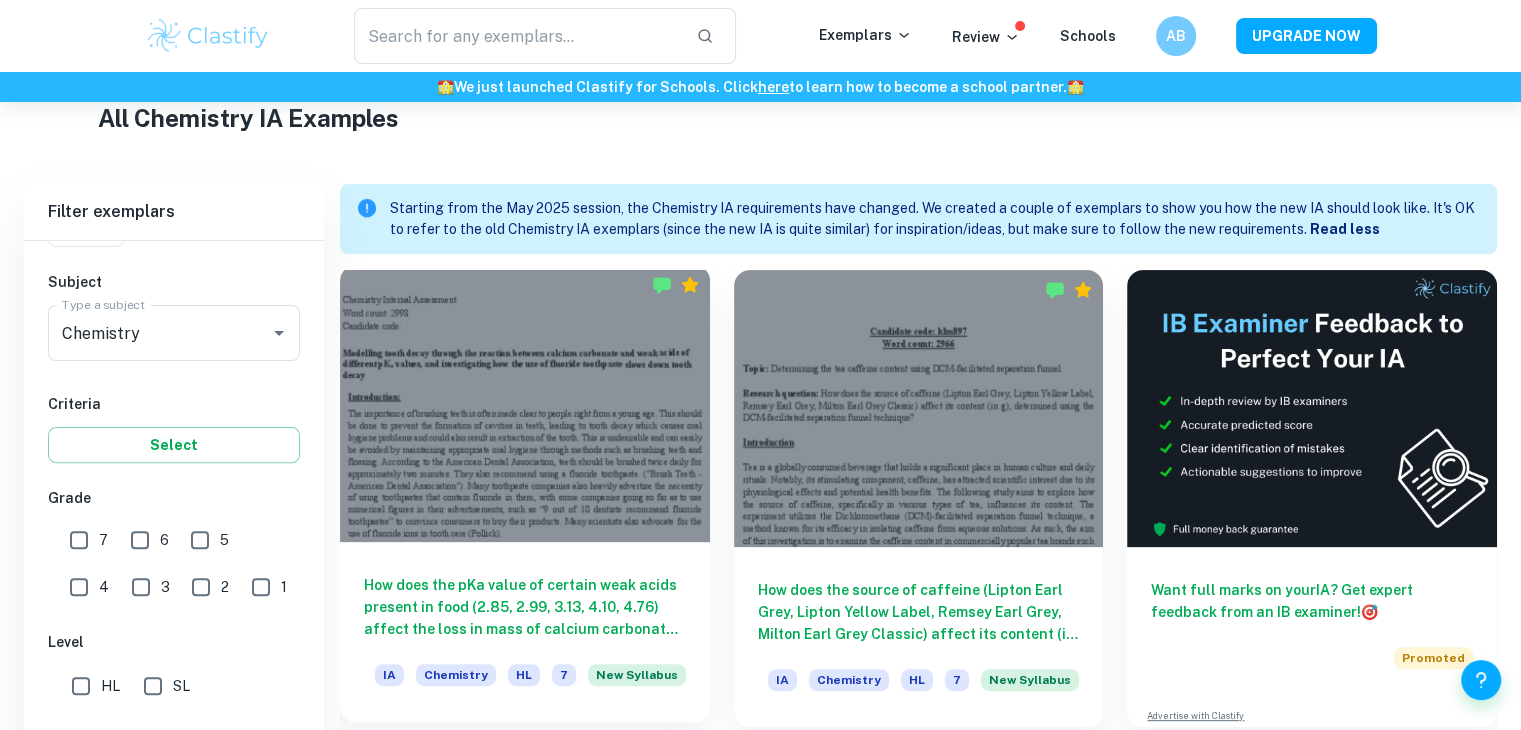 scroll, scrollTop: 590, scrollLeft: 0, axis: vertical 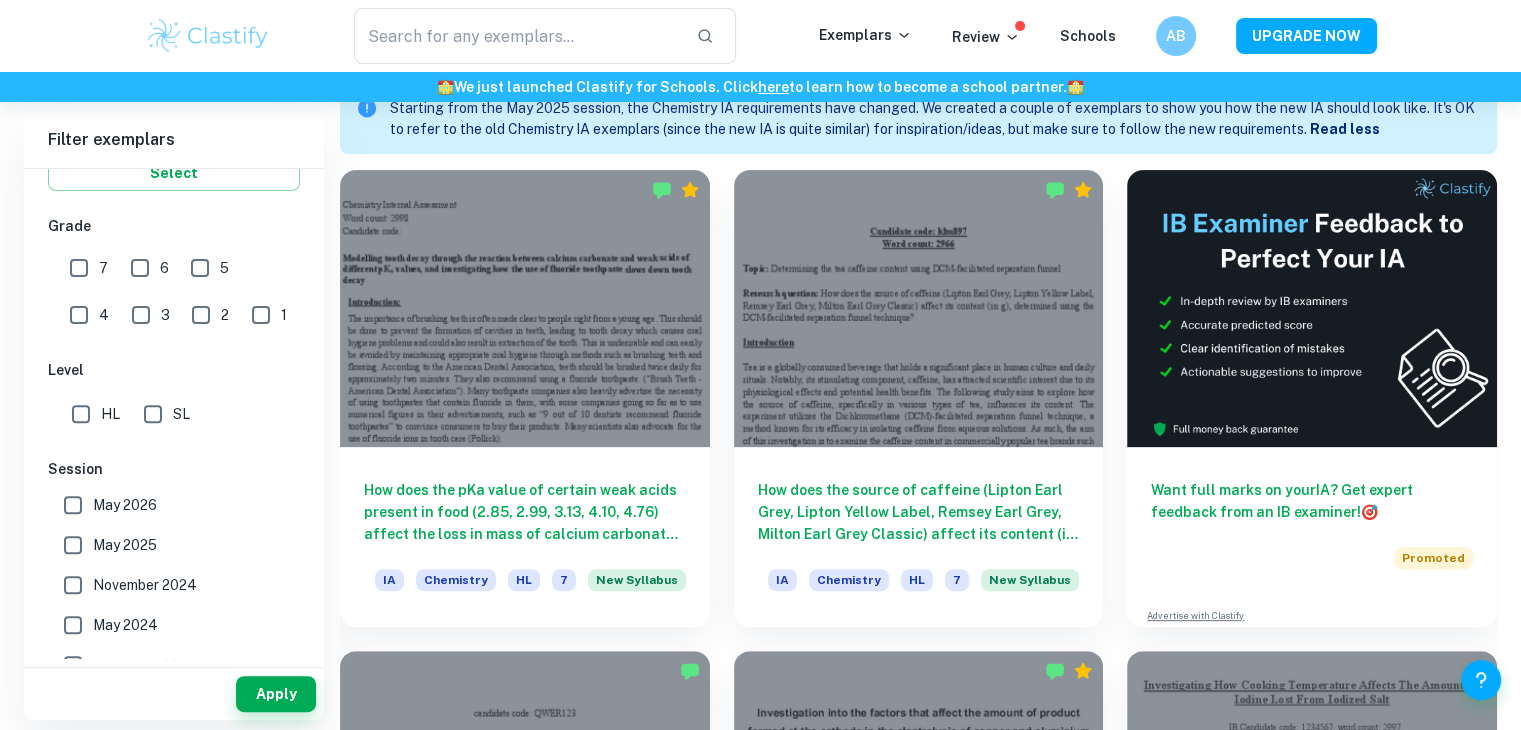click on "SL" at bounding box center (153, 414) 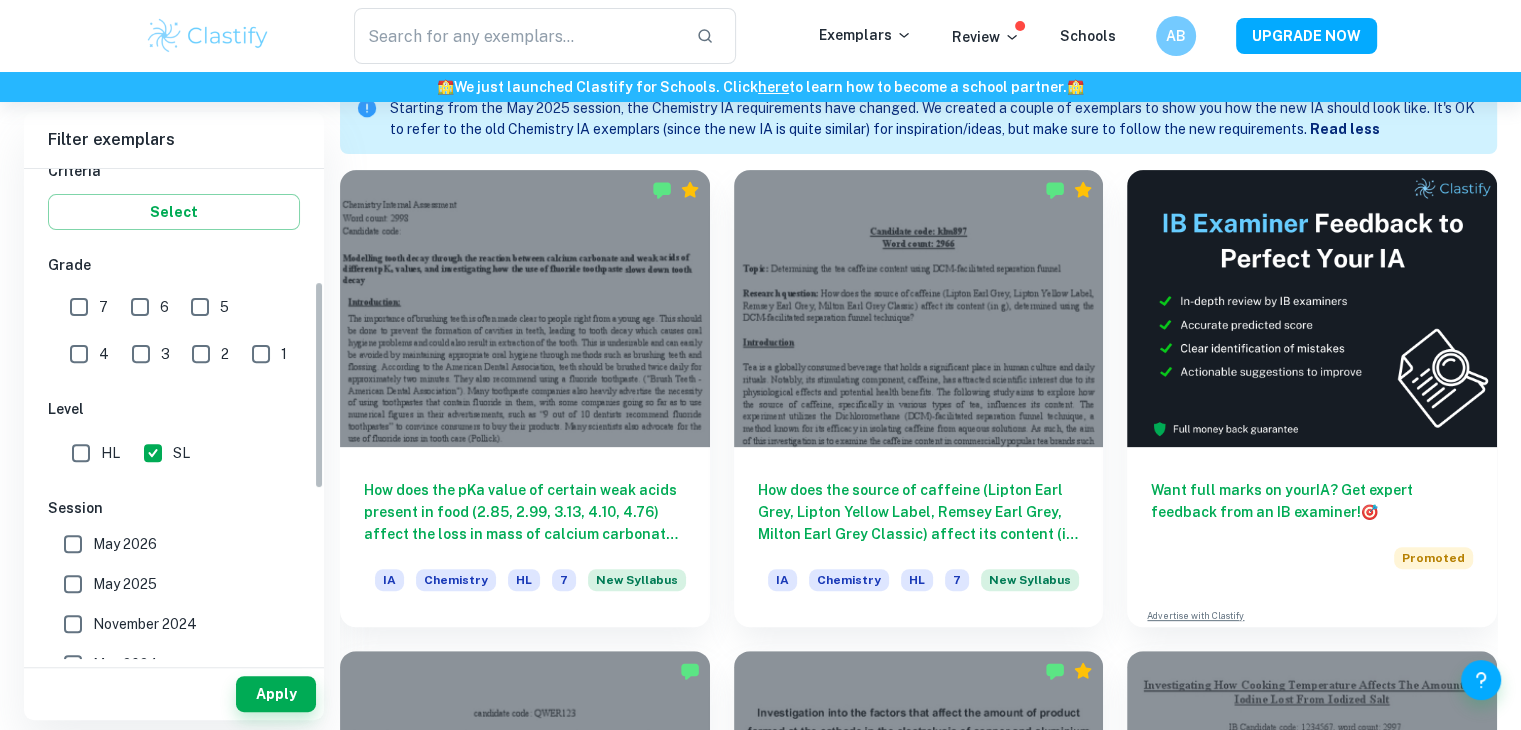 scroll, scrollTop: 264, scrollLeft: 0, axis: vertical 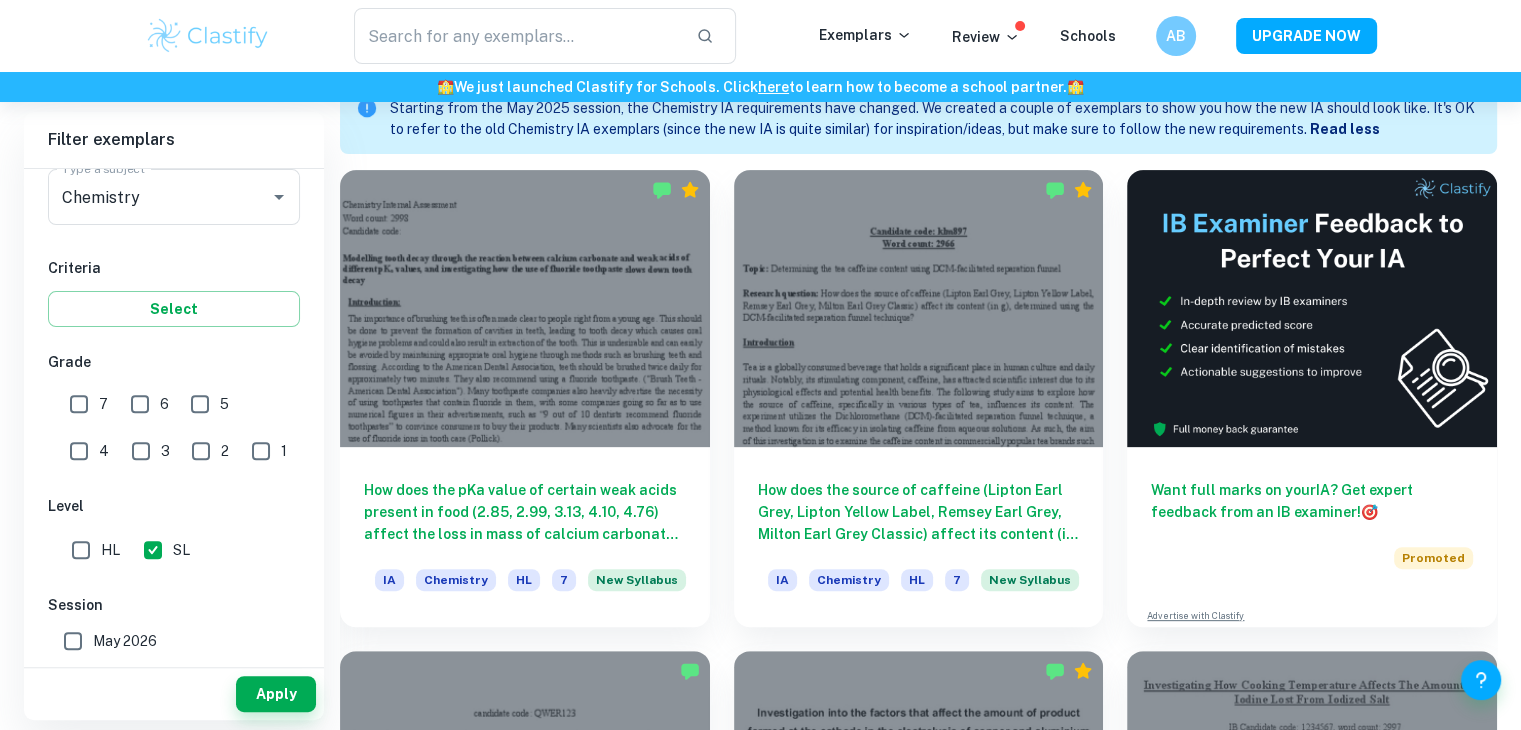 click on "7" at bounding box center [79, 404] 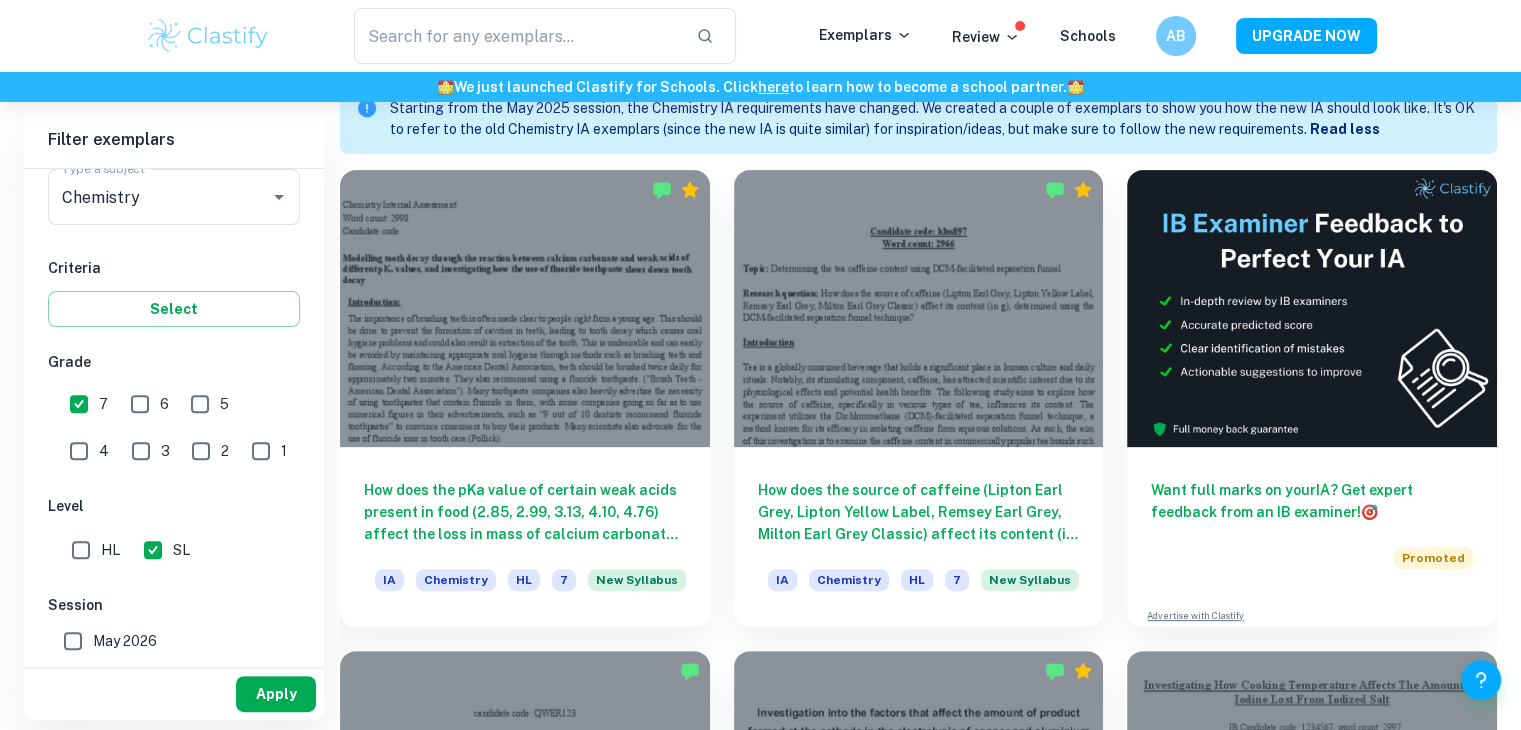 click on "Apply" at bounding box center [276, 694] 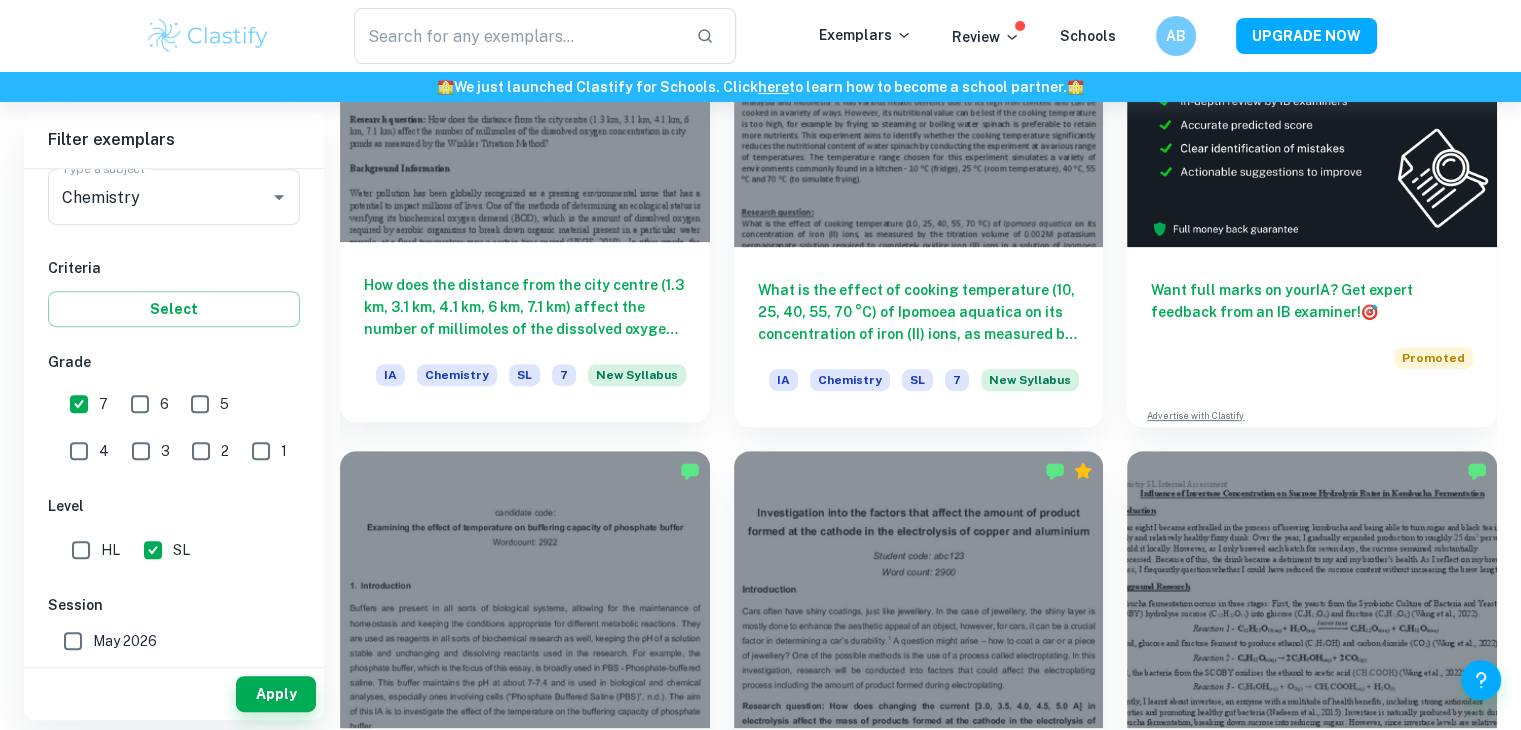 scroll, scrollTop: 1090, scrollLeft: 0, axis: vertical 